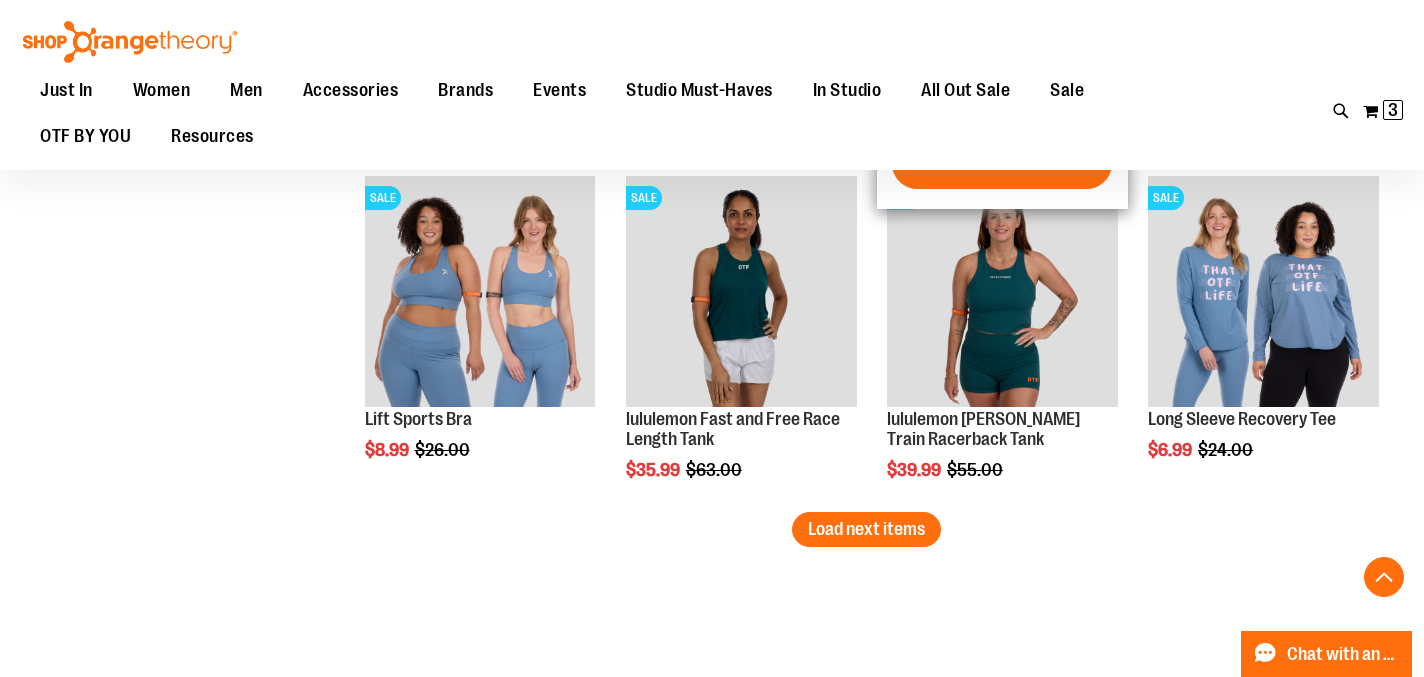 scroll, scrollTop: 4022, scrollLeft: 0, axis: vertical 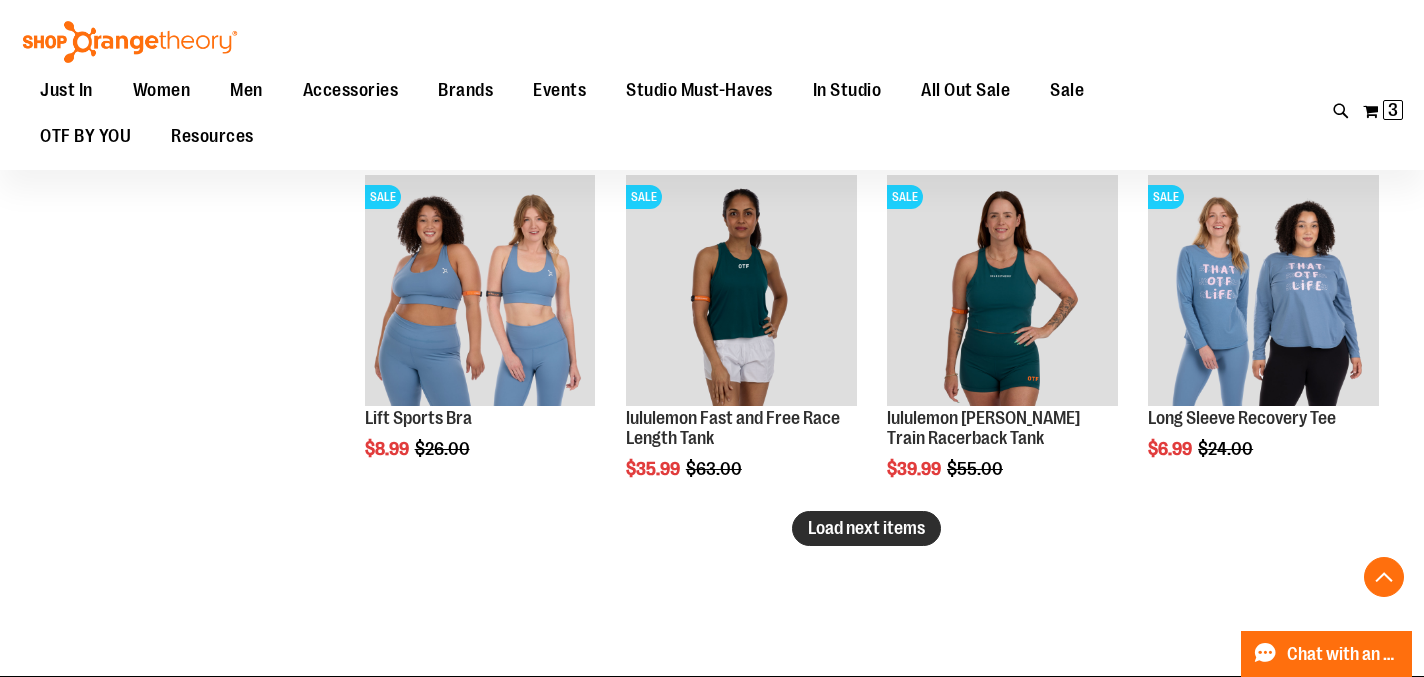 click on "Load next items" at bounding box center (866, 528) 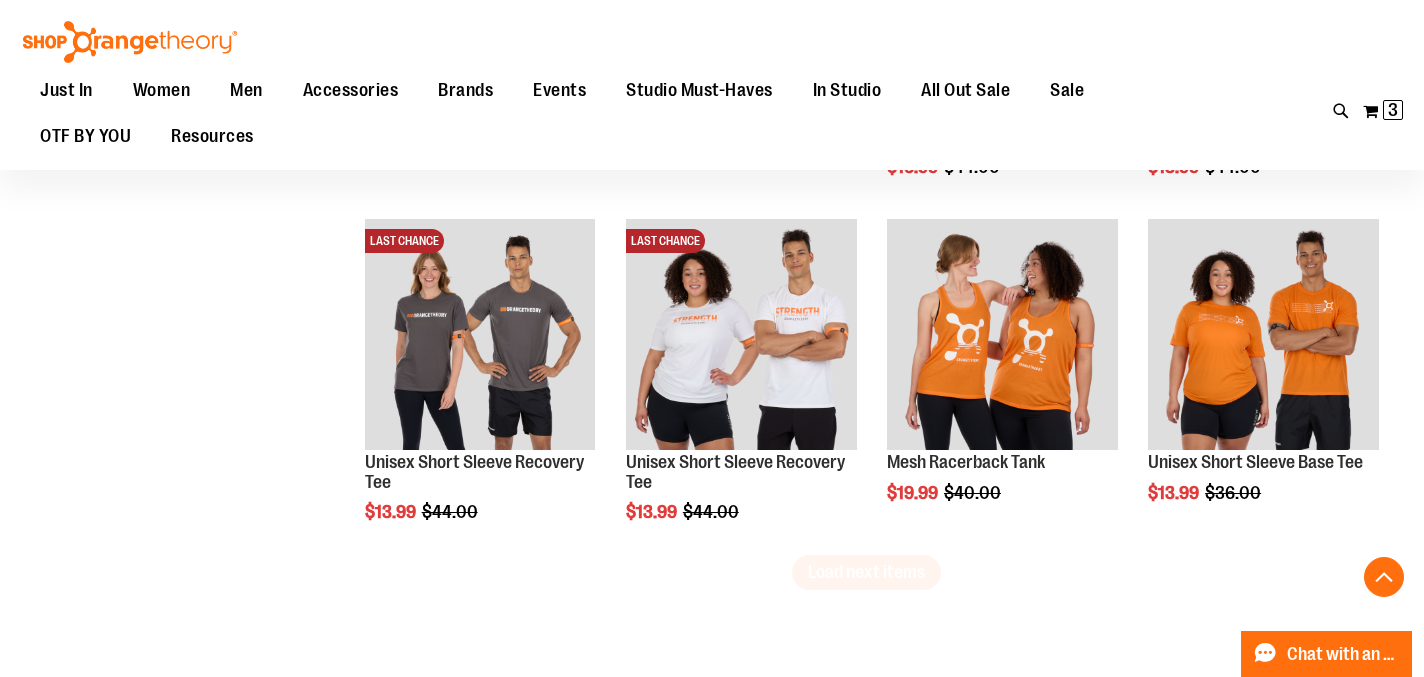 scroll, scrollTop: 5022, scrollLeft: 0, axis: vertical 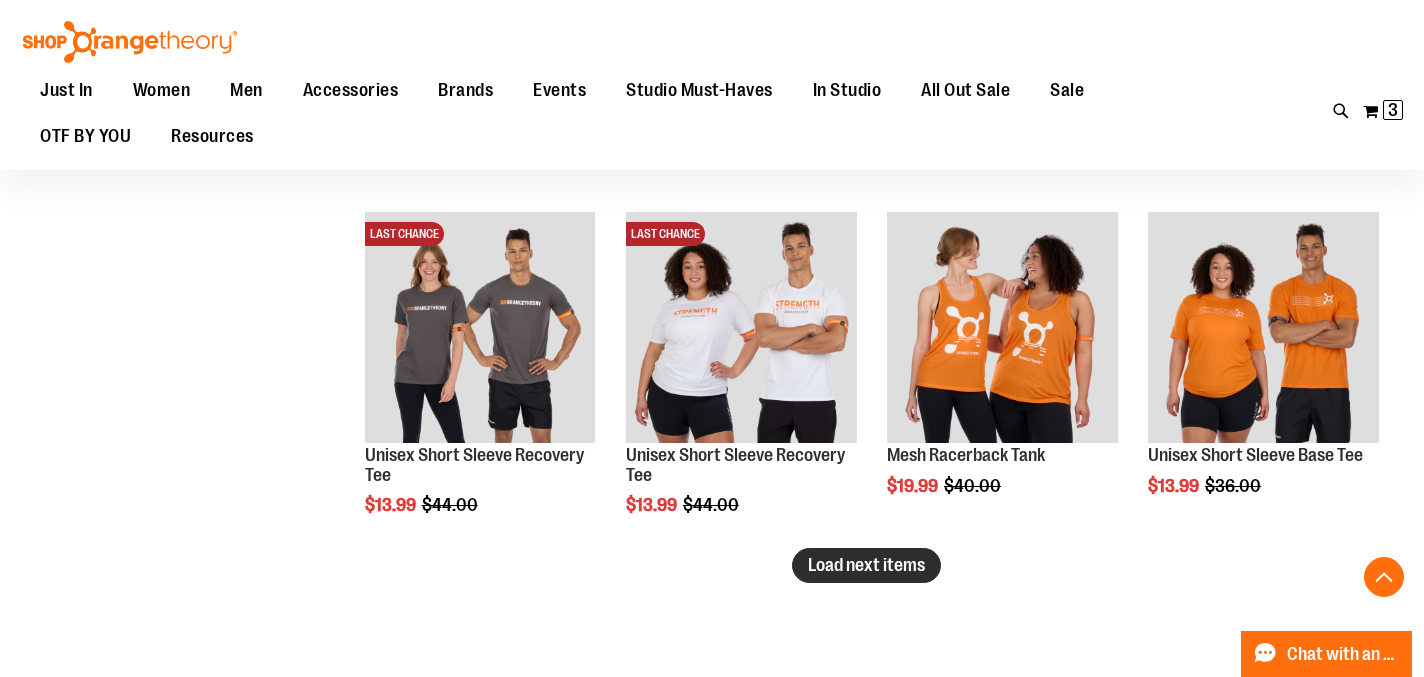 click on "Load next items" at bounding box center (866, 565) 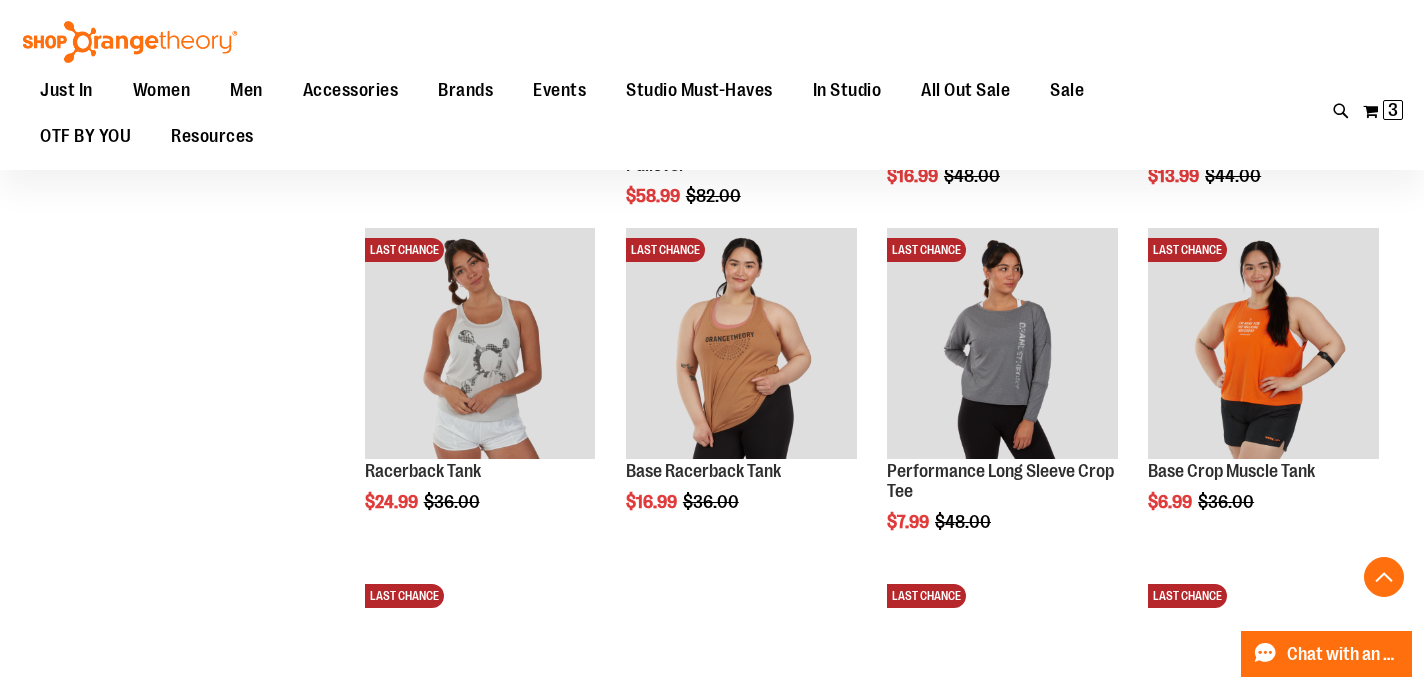 scroll, scrollTop: 6131, scrollLeft: 0, axis: vertical 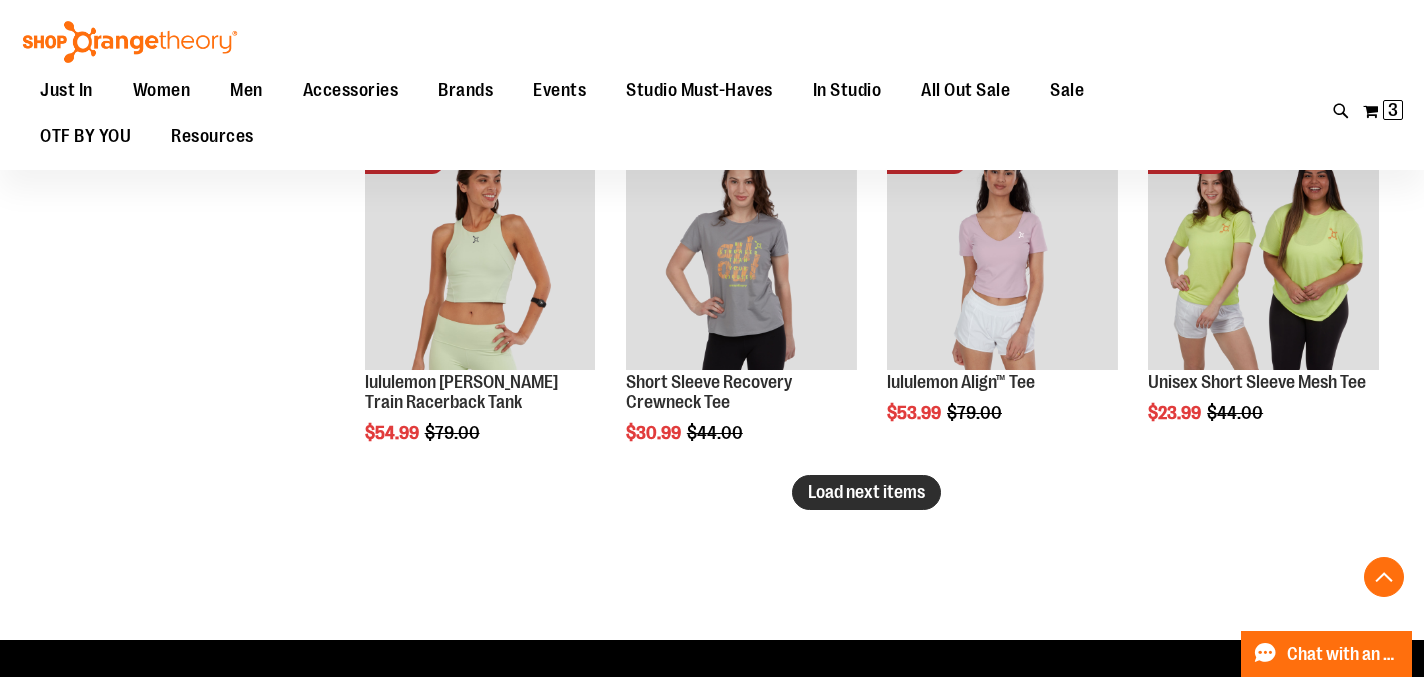 click on "Load next items" at bounding box center (866, 492) 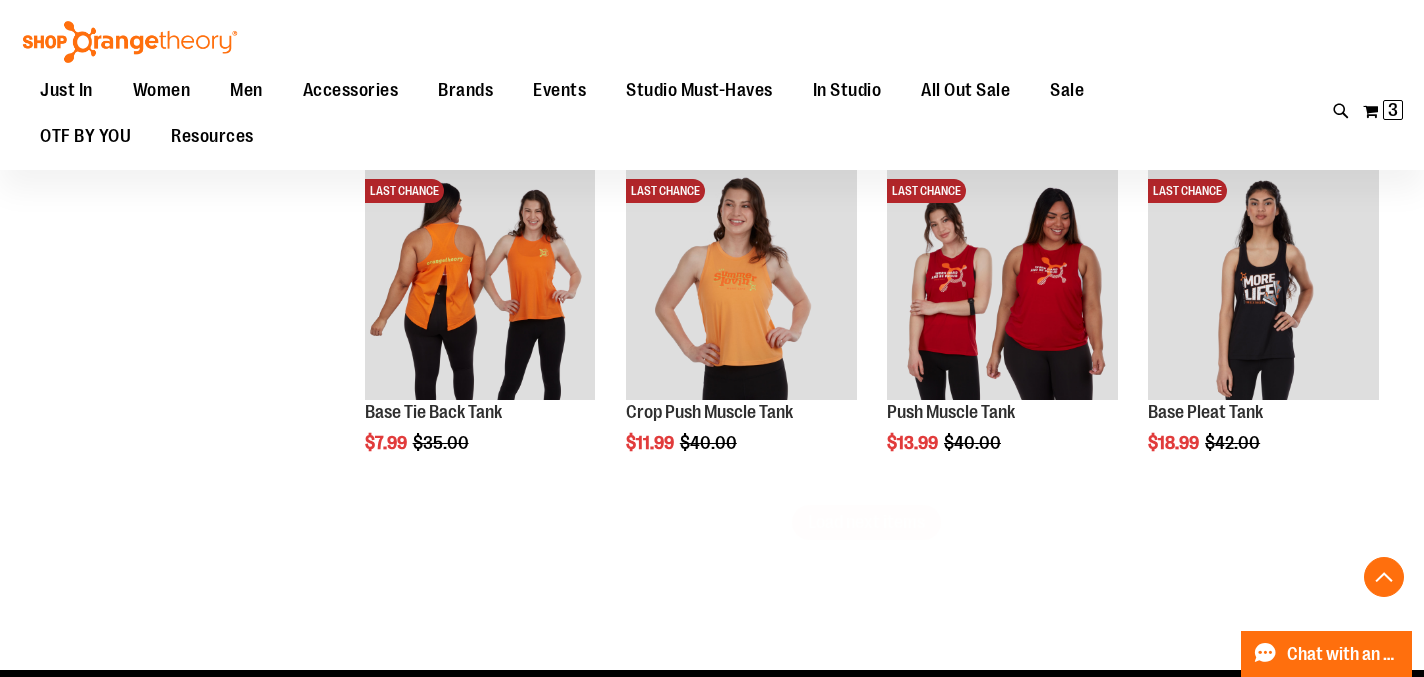 scroll, scrollTop: 7139, scrollLeft: 0, axis: vertical 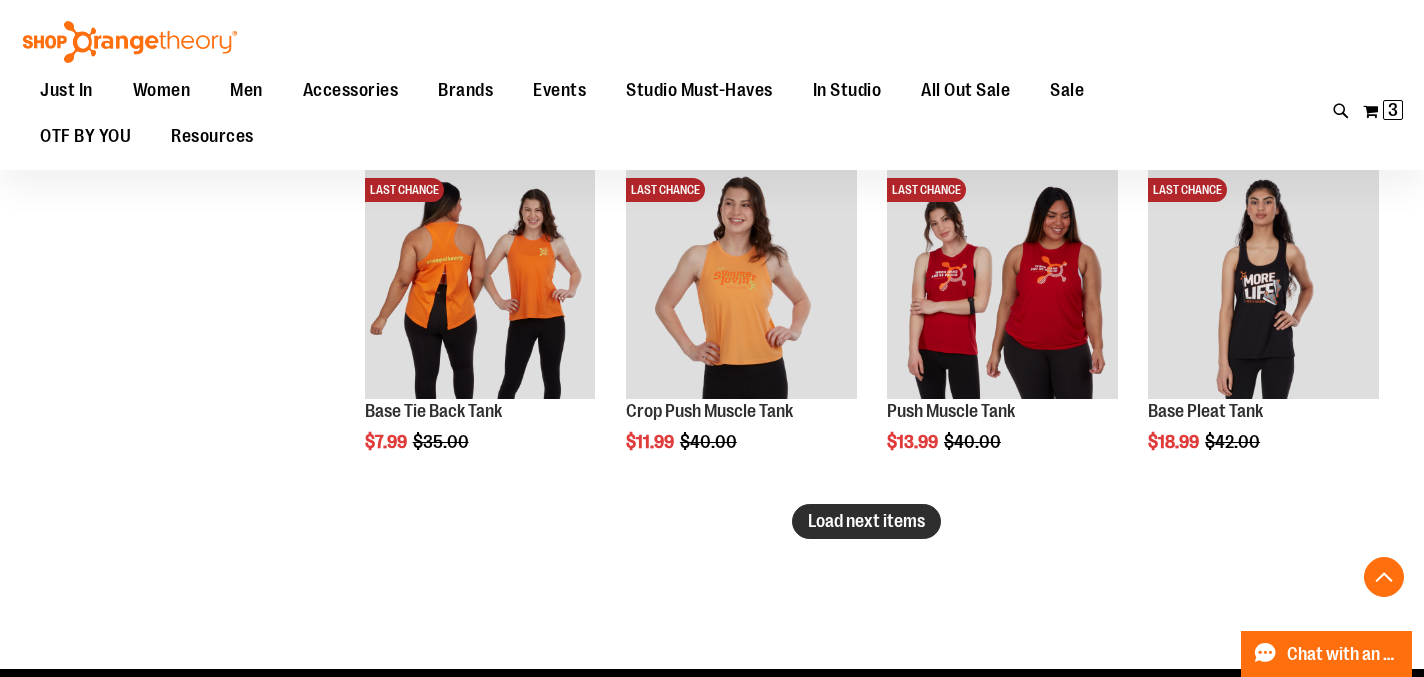 click on "Load next items" at bounding box center (866, 521) 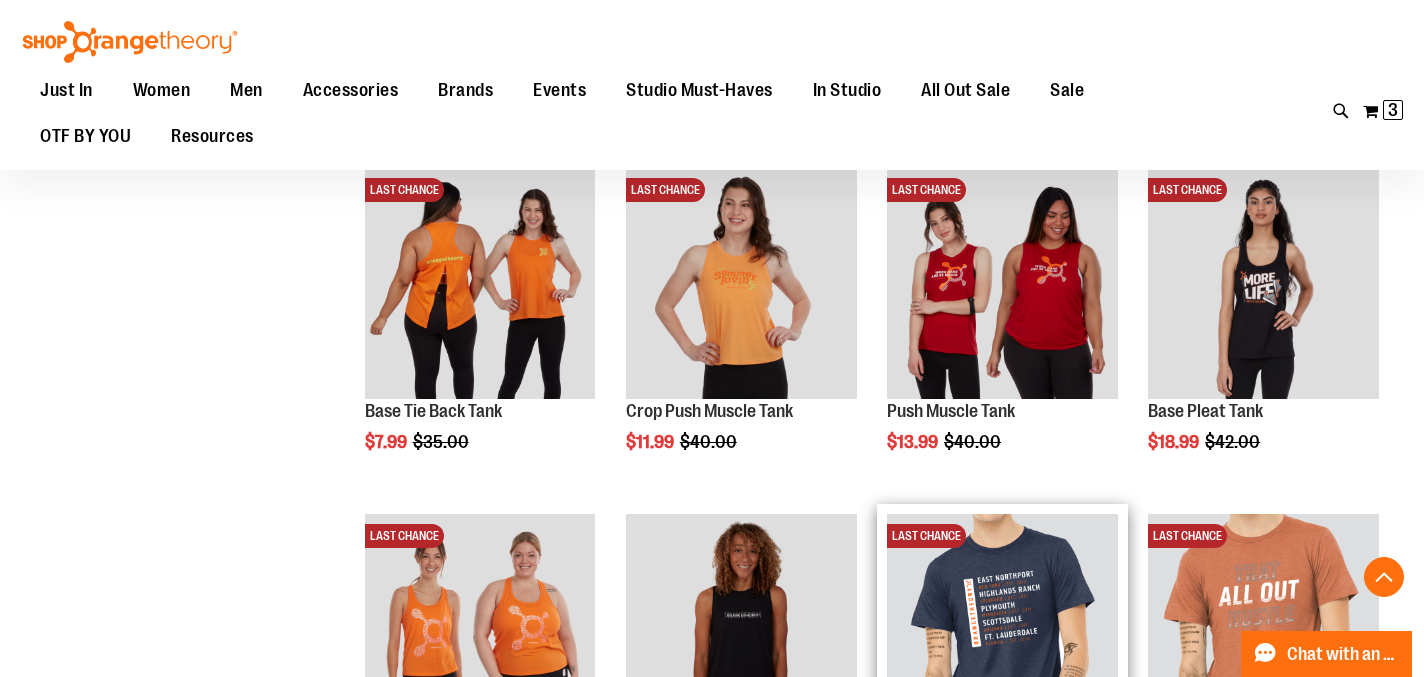 click at bounding box center [1002, 629] 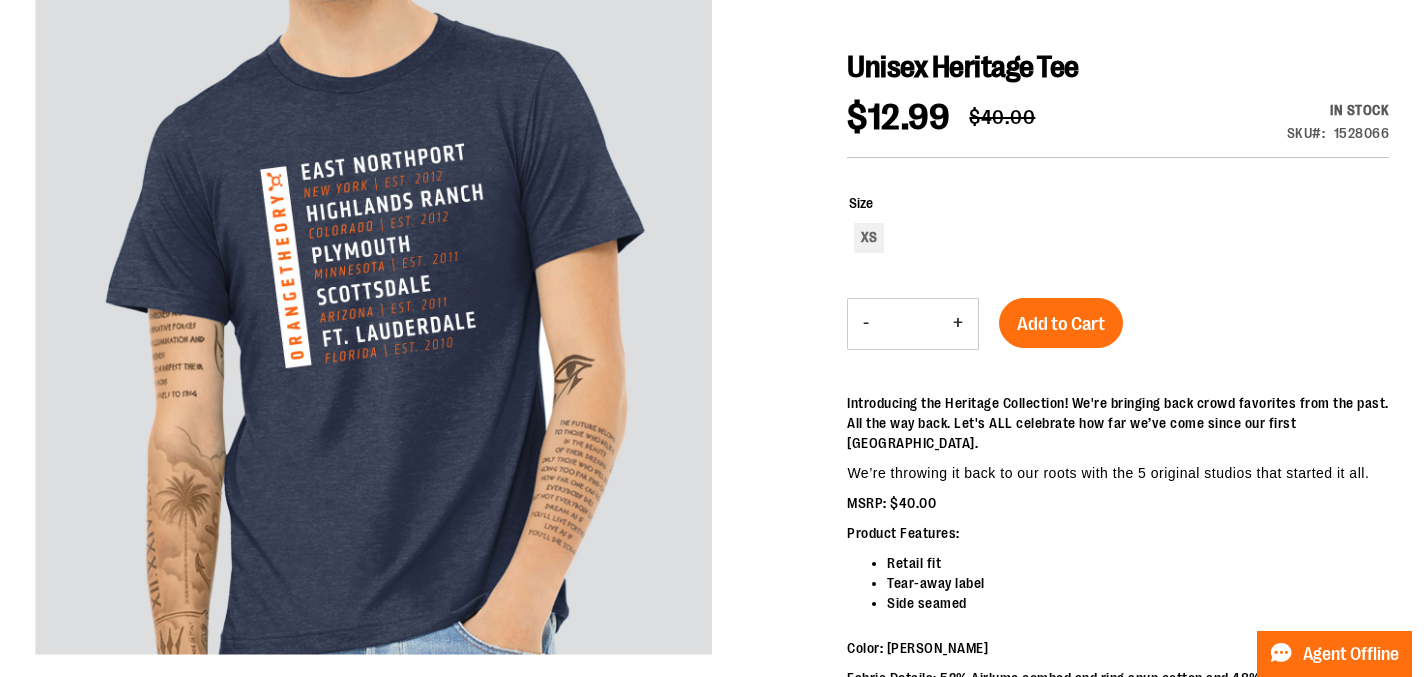 scroll, scrollTop: 0, scrollLeft: 0, axis: both 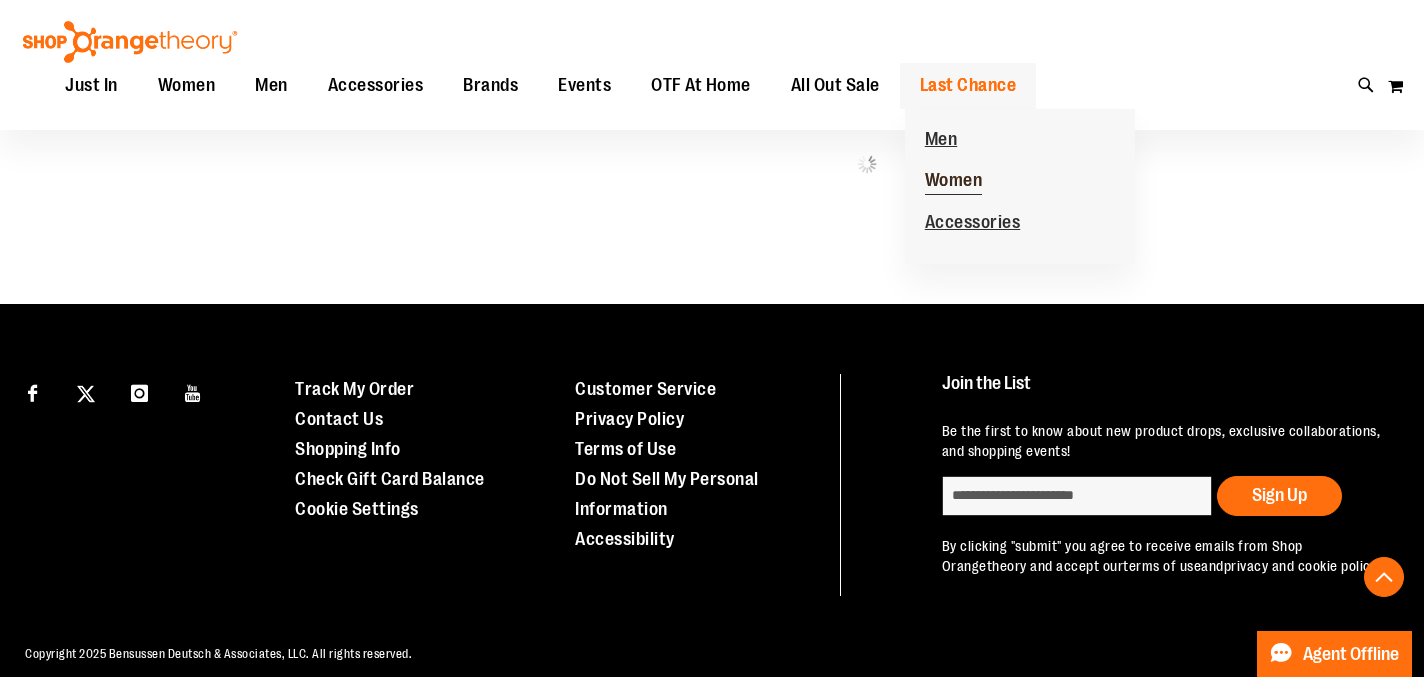 type on "**********" 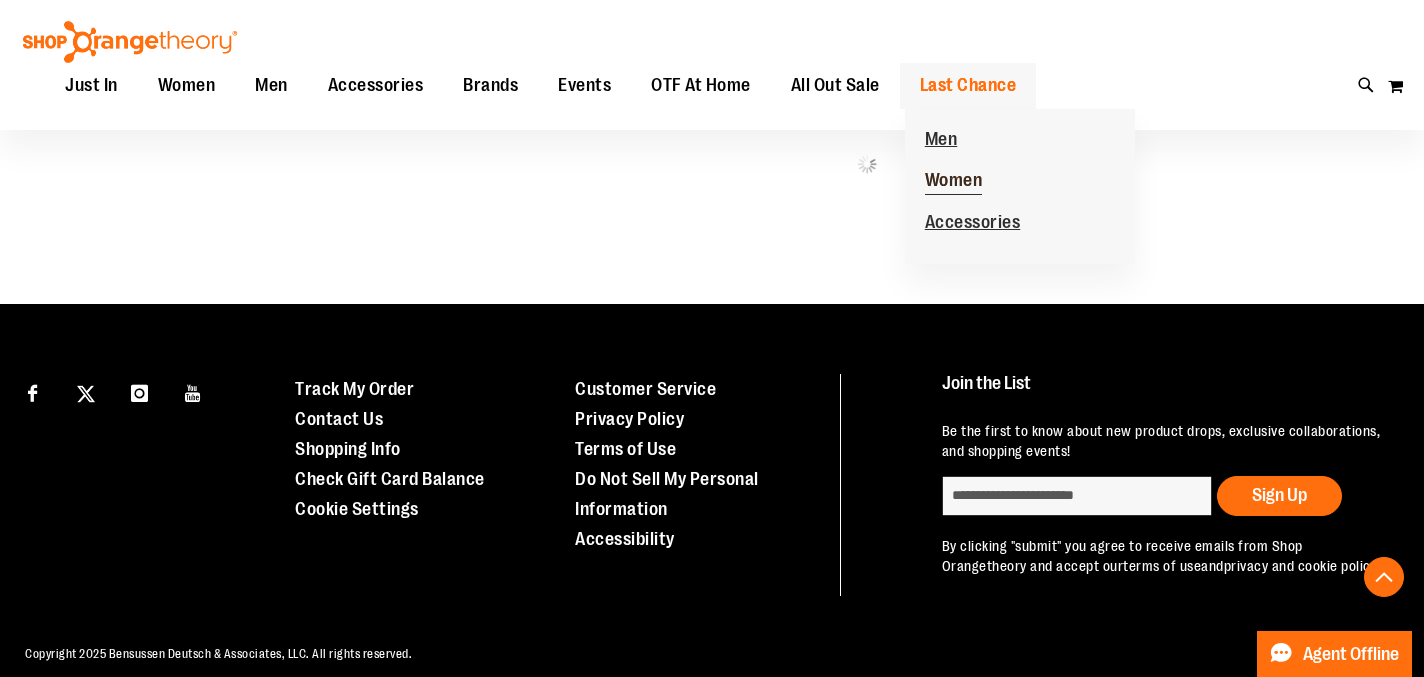 click on "Women" at bounding box center (954, 182) 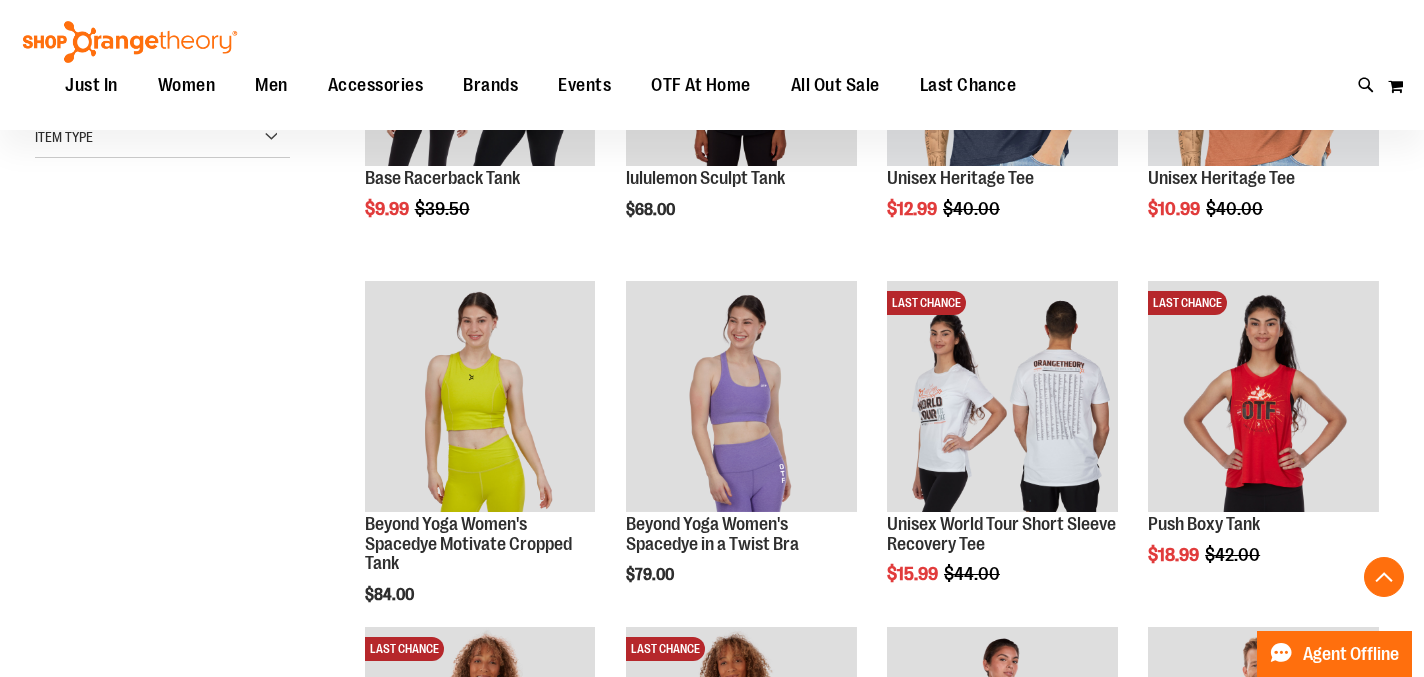 scroll, scrollTop: 291, scrollLeft: 0, axis: vertical 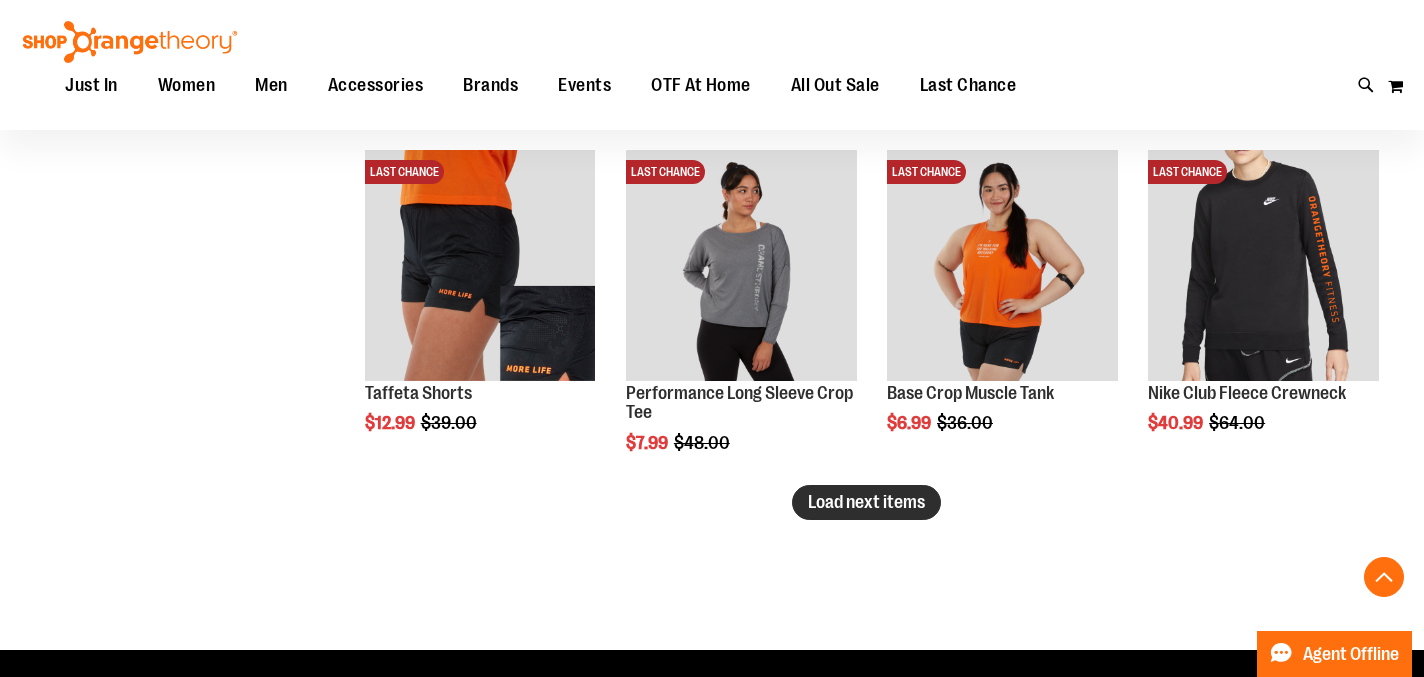 type on "**********" 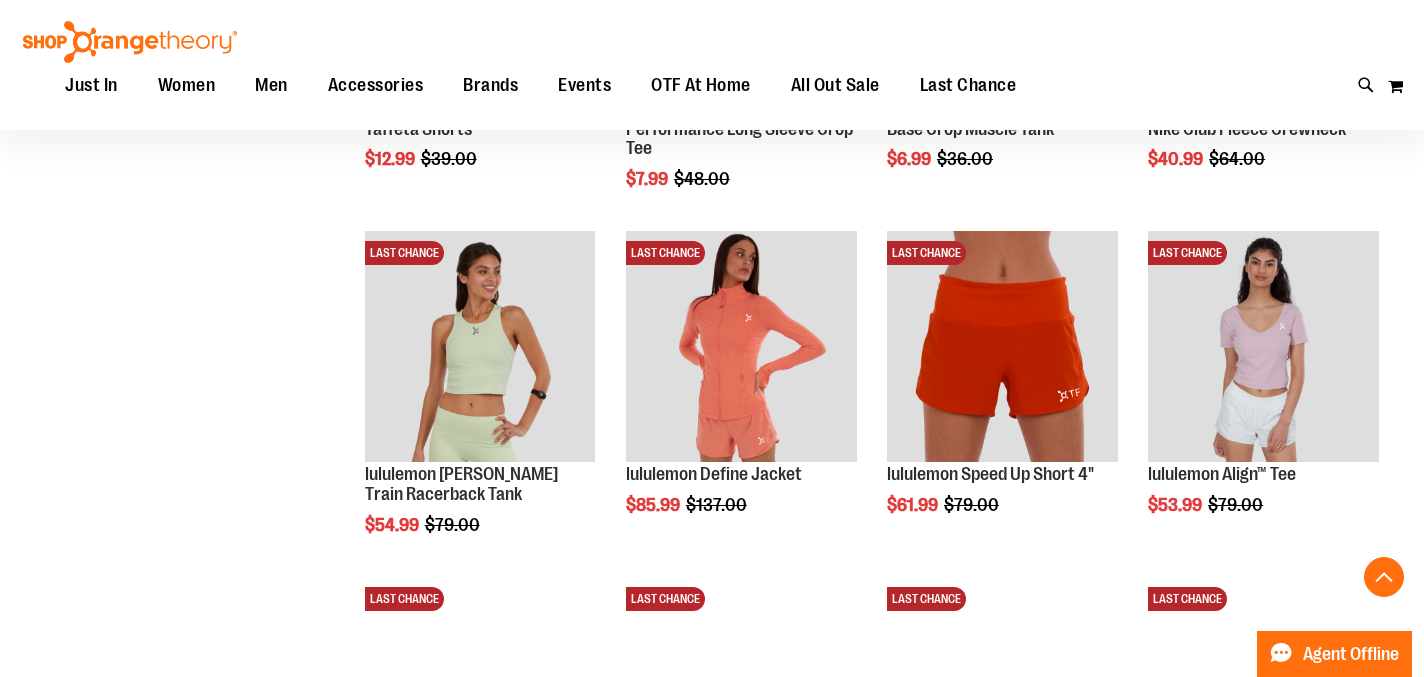 scroll, scrollTop: 3276, scrollLeft: 0, axis: vertical 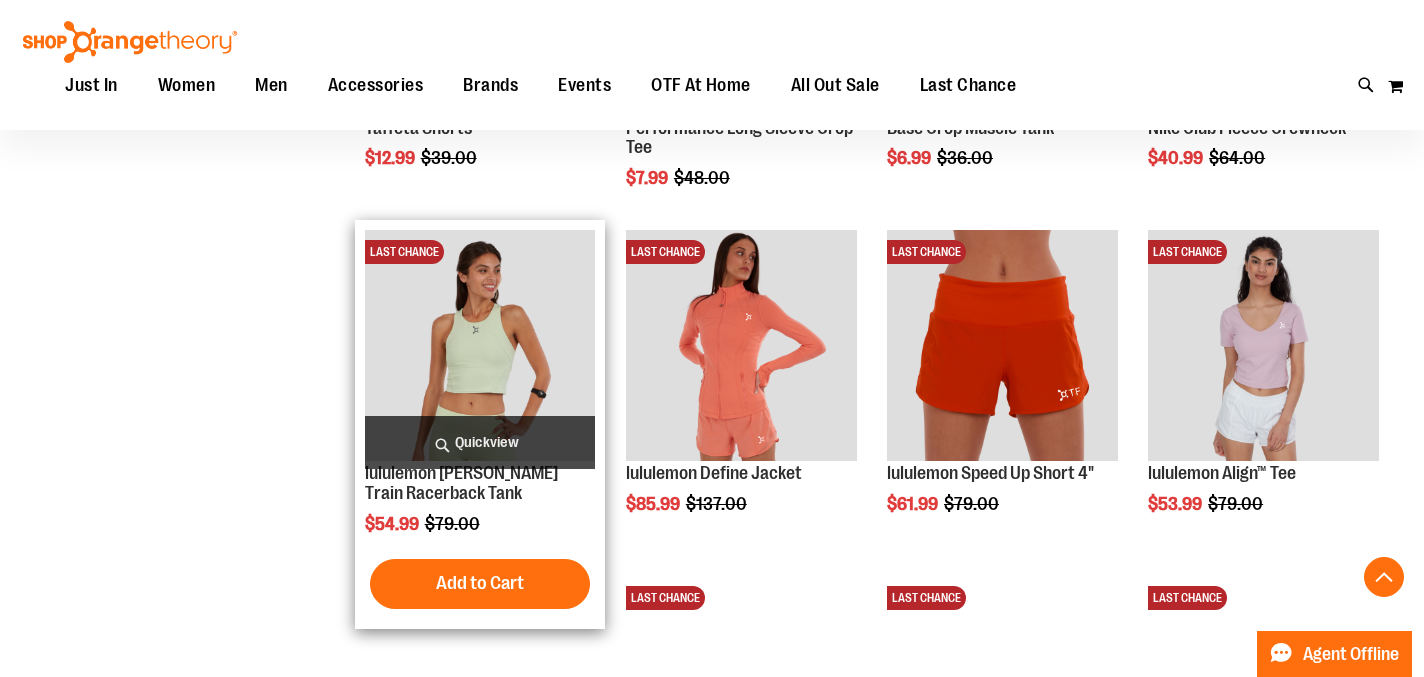 click at bounding box center [480, 345] 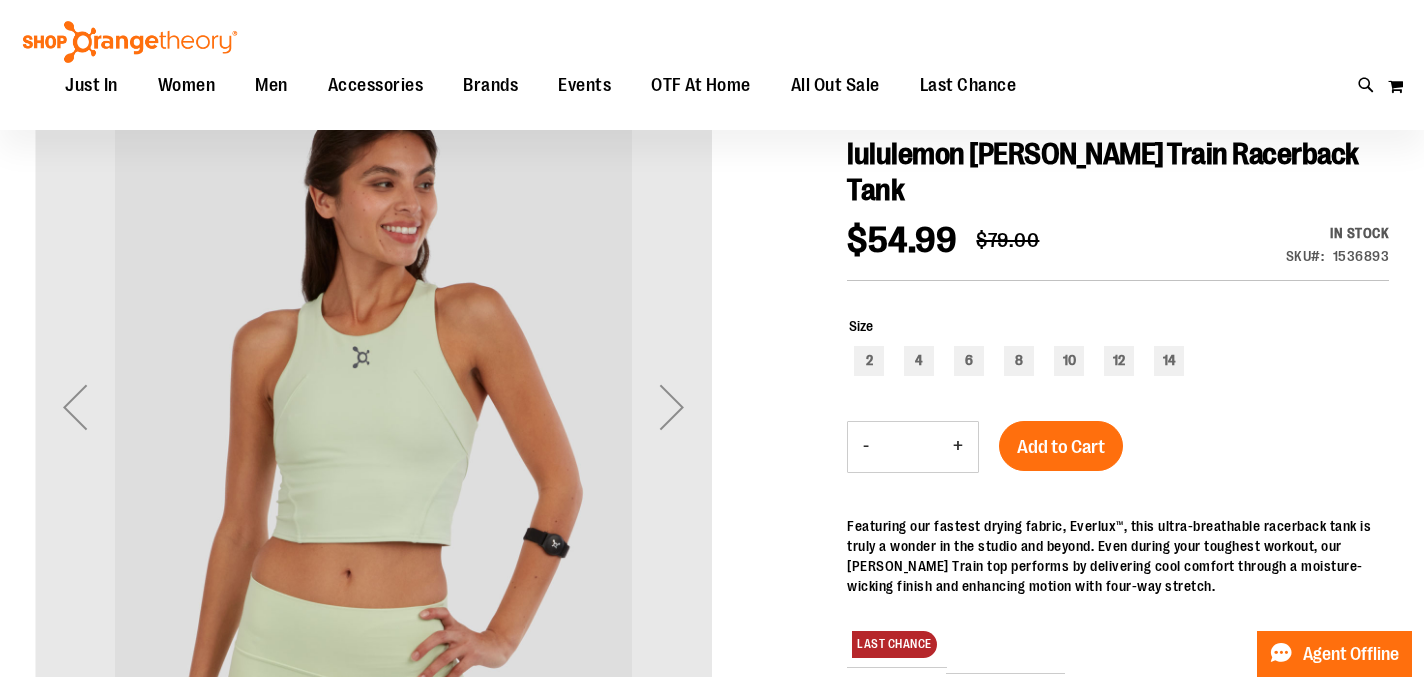 scroll, scrollTop: 214, scrollLeft: 0, axis: vertical 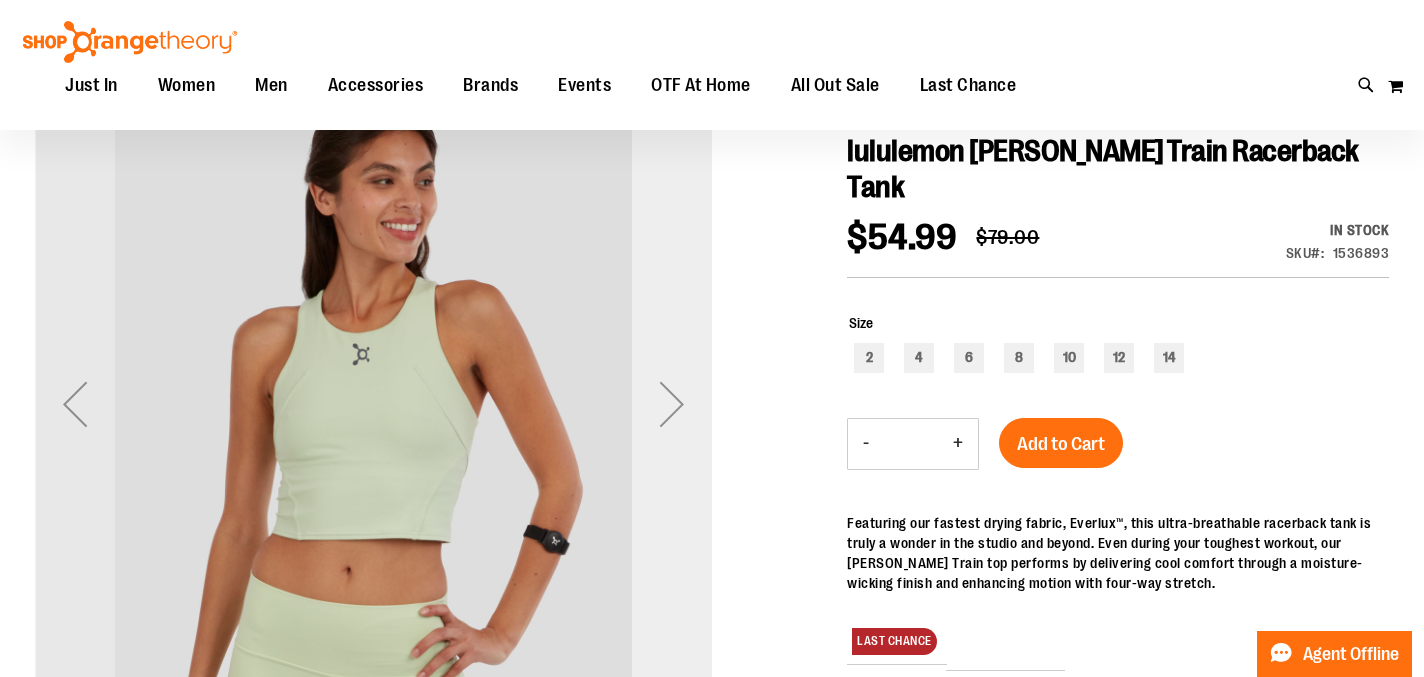 type on "**********" 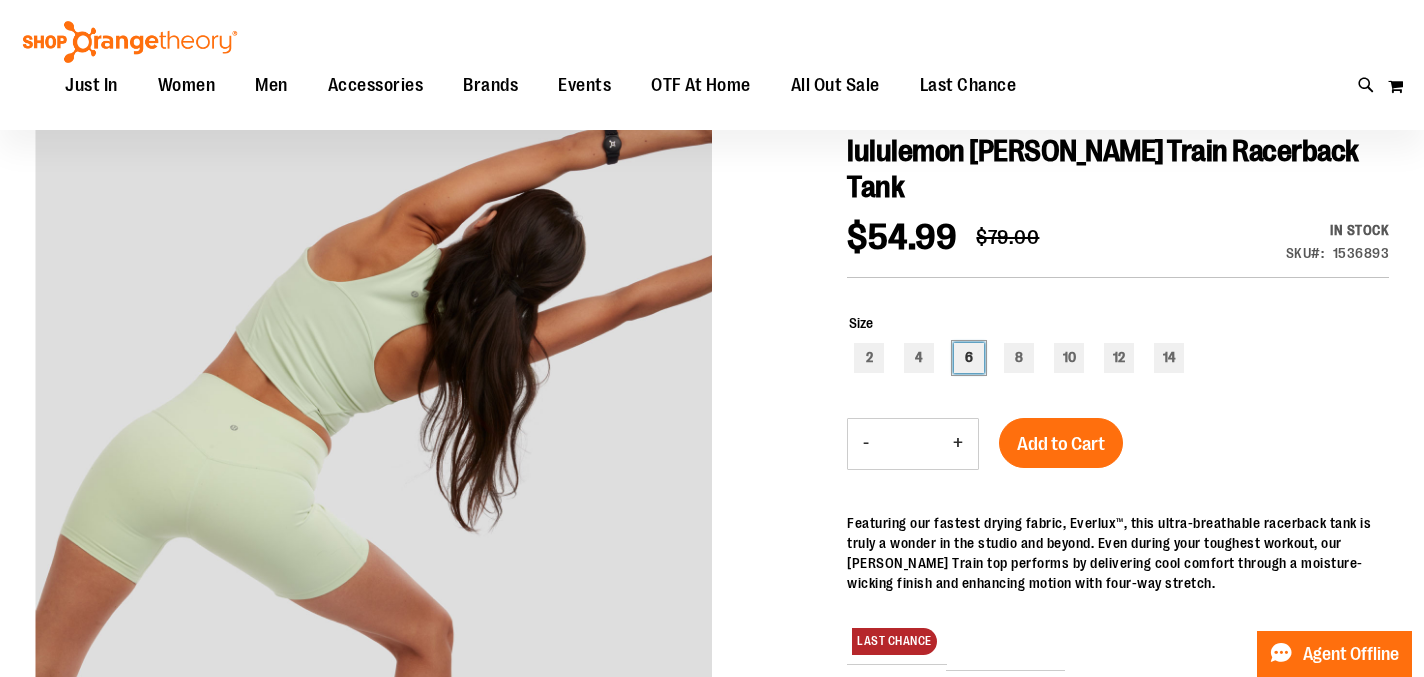 click on "6" at bounding box center (969, 358) 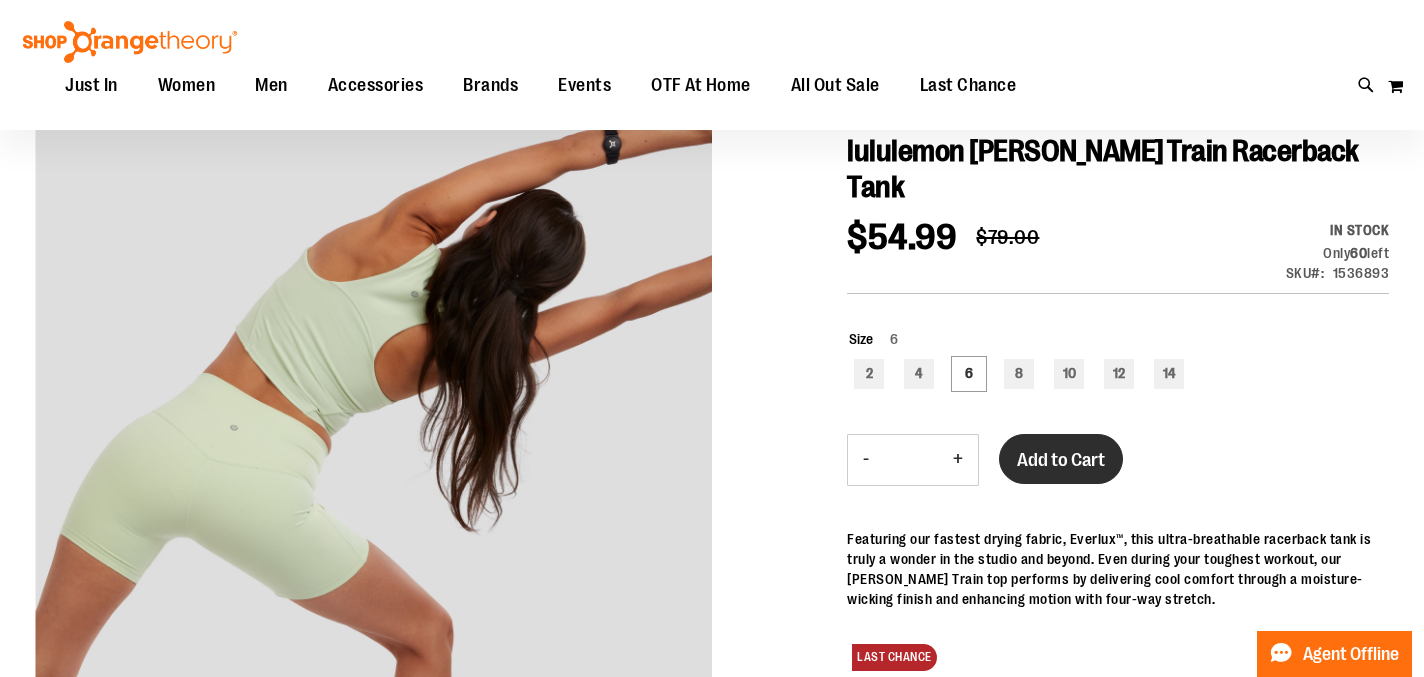click on "Add to Cart" at bounding box center [1061, 460] 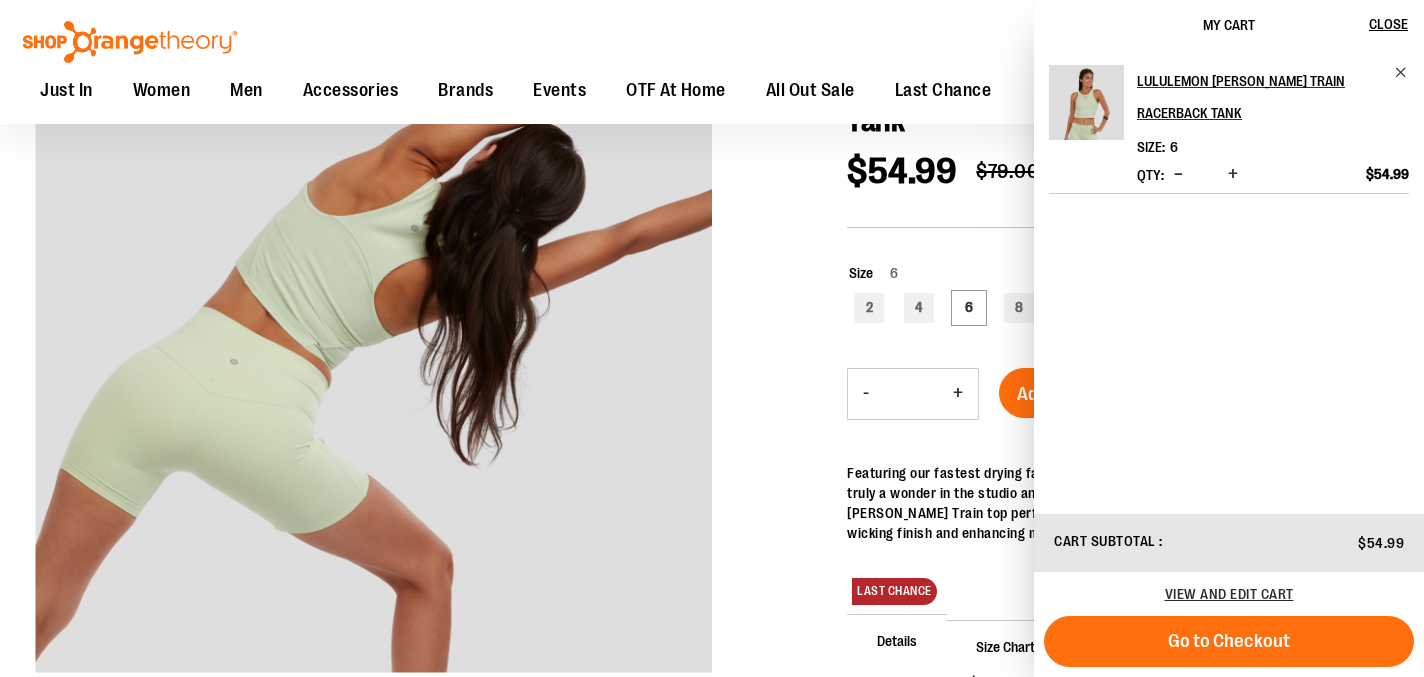 scroll, scrollTop: 281, scrollLeft: 0, axis: vertical 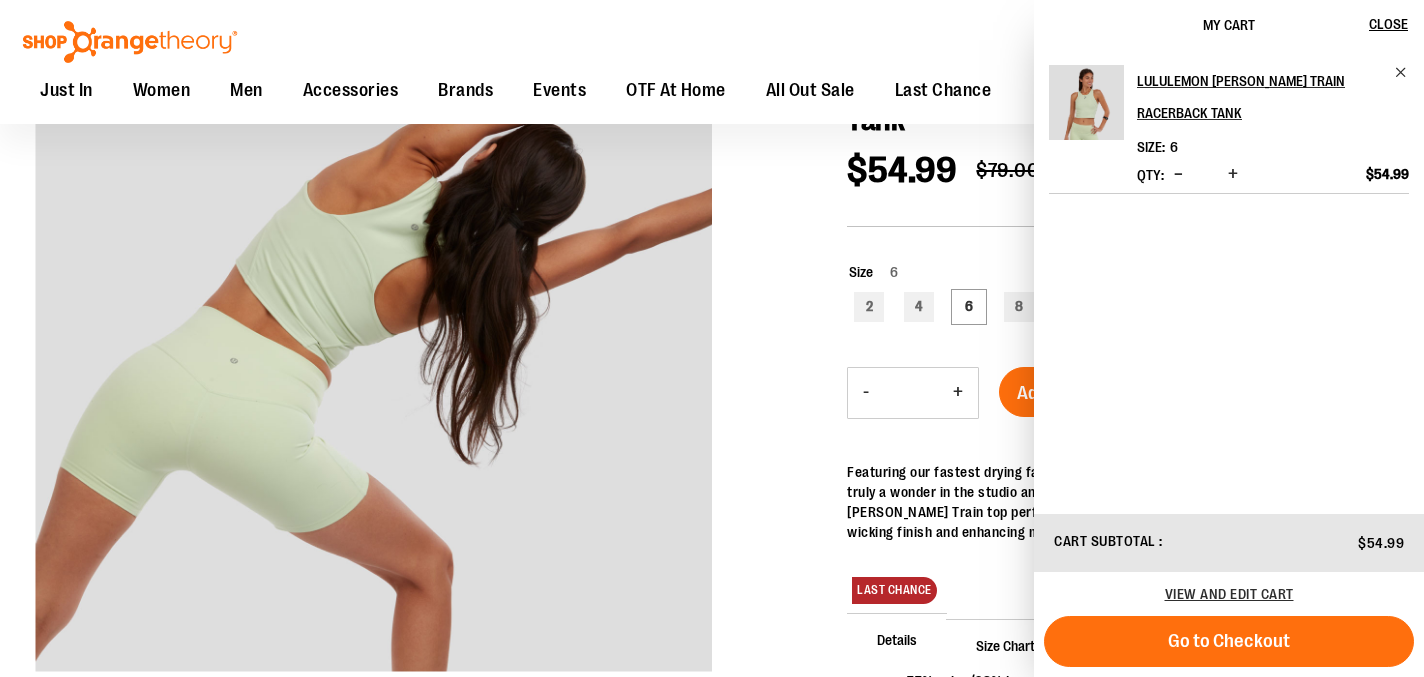 click at bounding box center [712, 445] 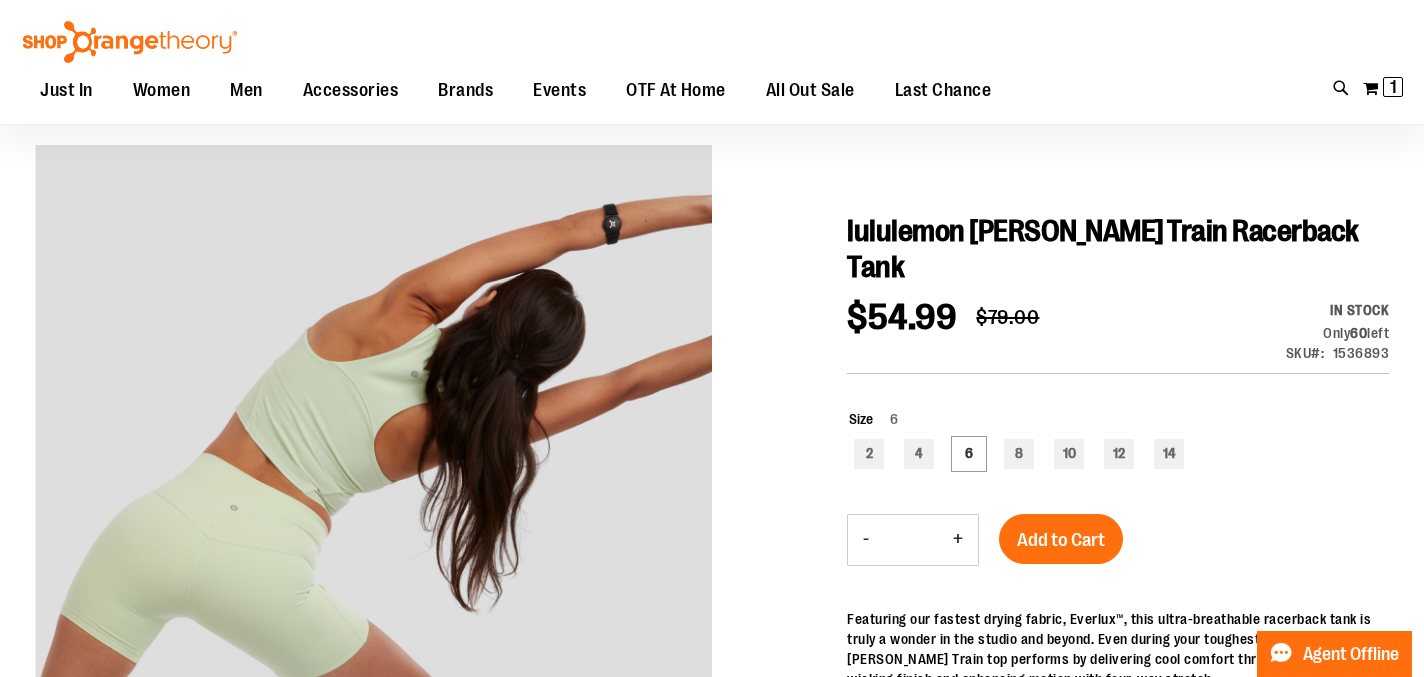 scroll, scrollTop: 0, scrollLeft: 0, axis: both 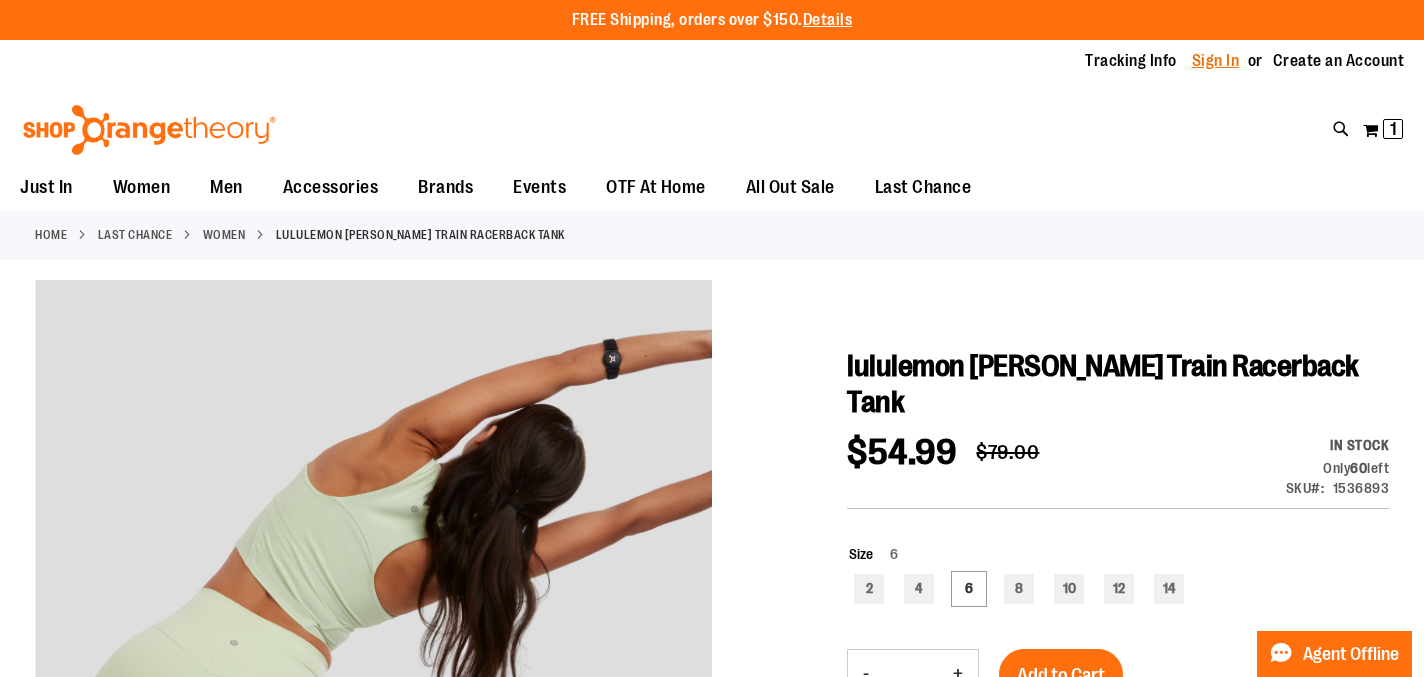 click on "Sign In" at bounding box center (1216, 61) 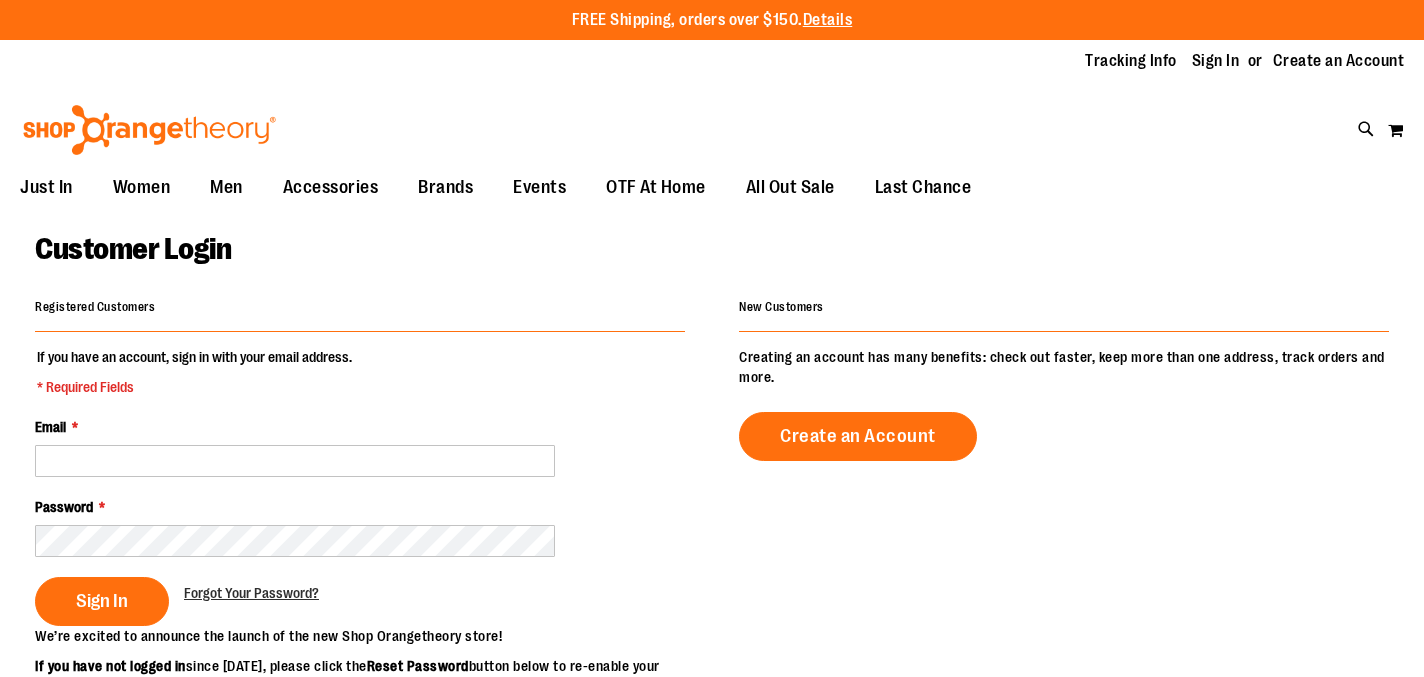 scroll, scrollTop: 0, scrollLeft: 0, axis: both 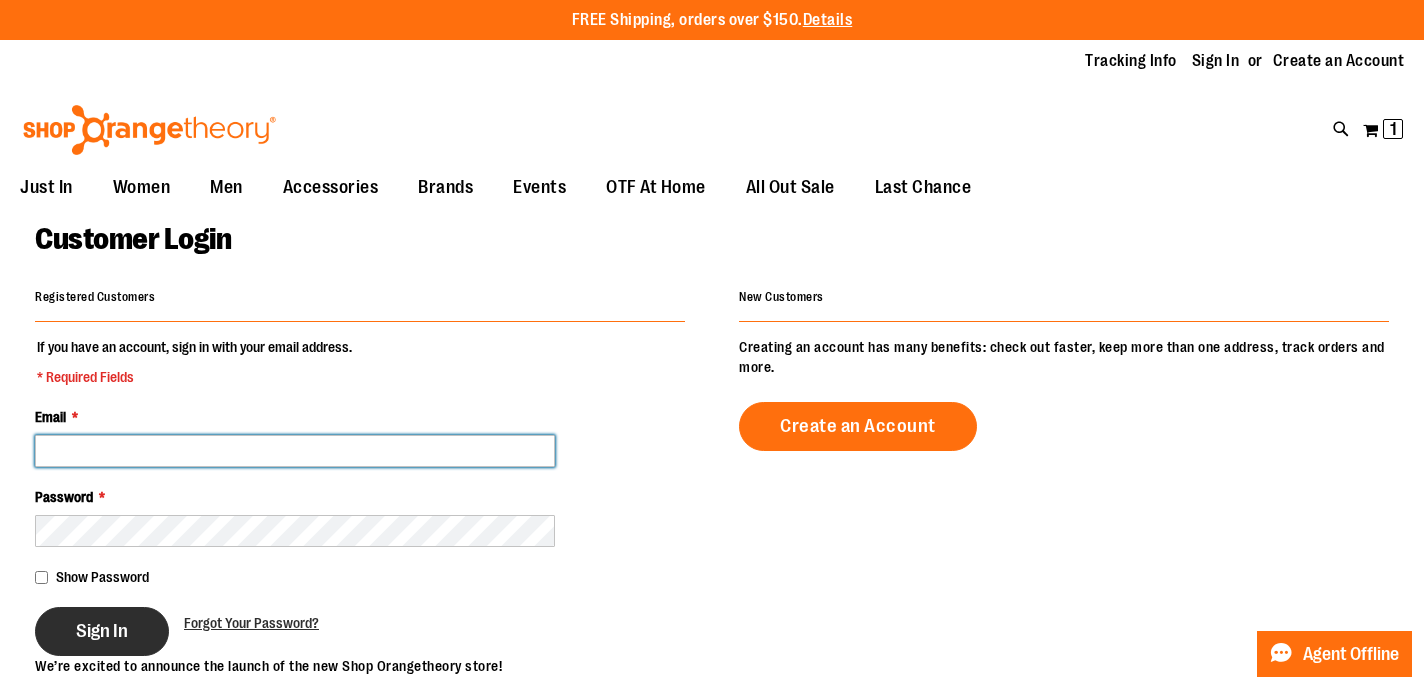 type on "**********" 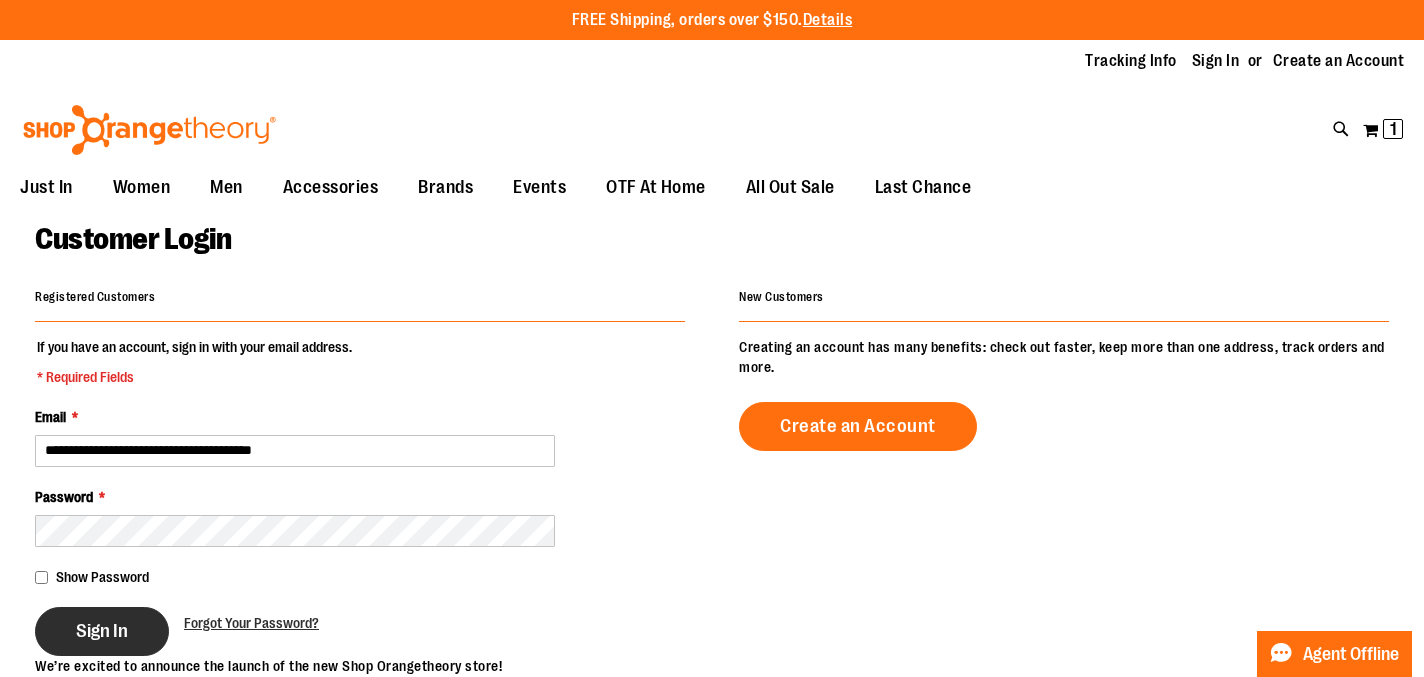 type on "**********" 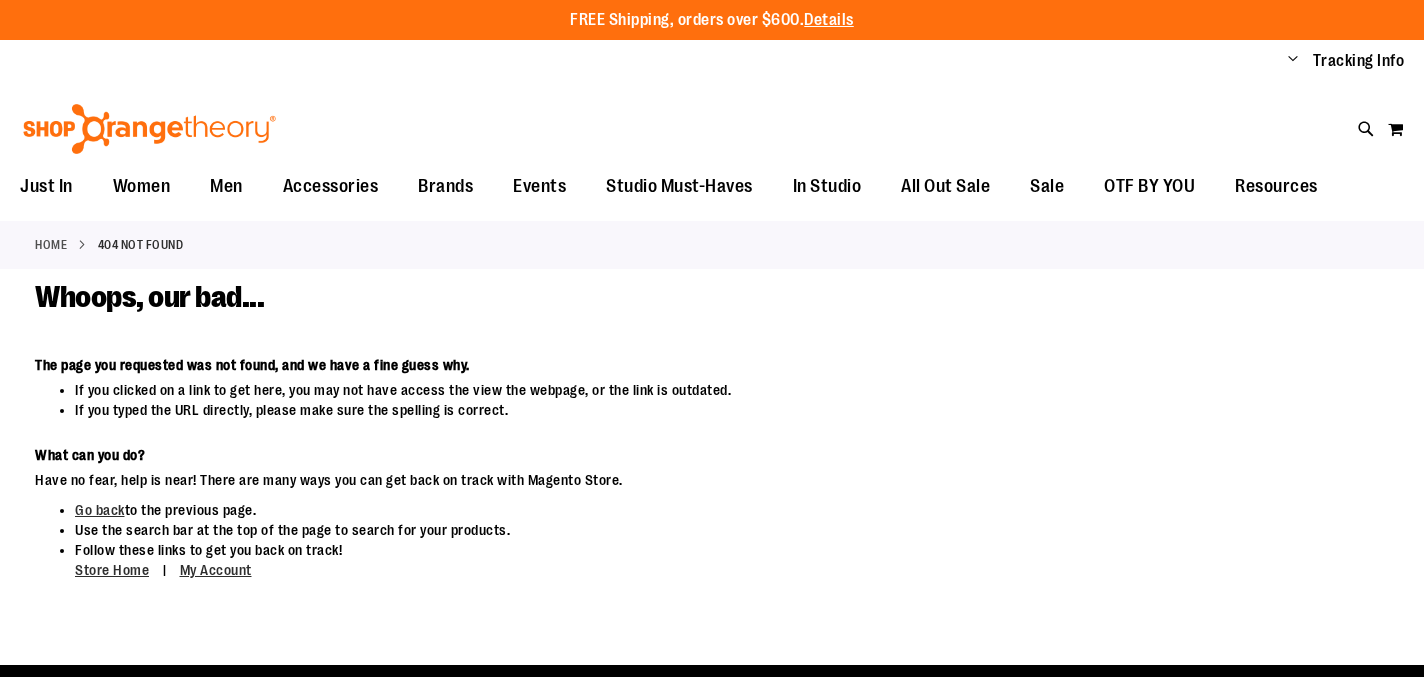 scroll, scrollTop: 0, scrollLeft: 0, axis: both 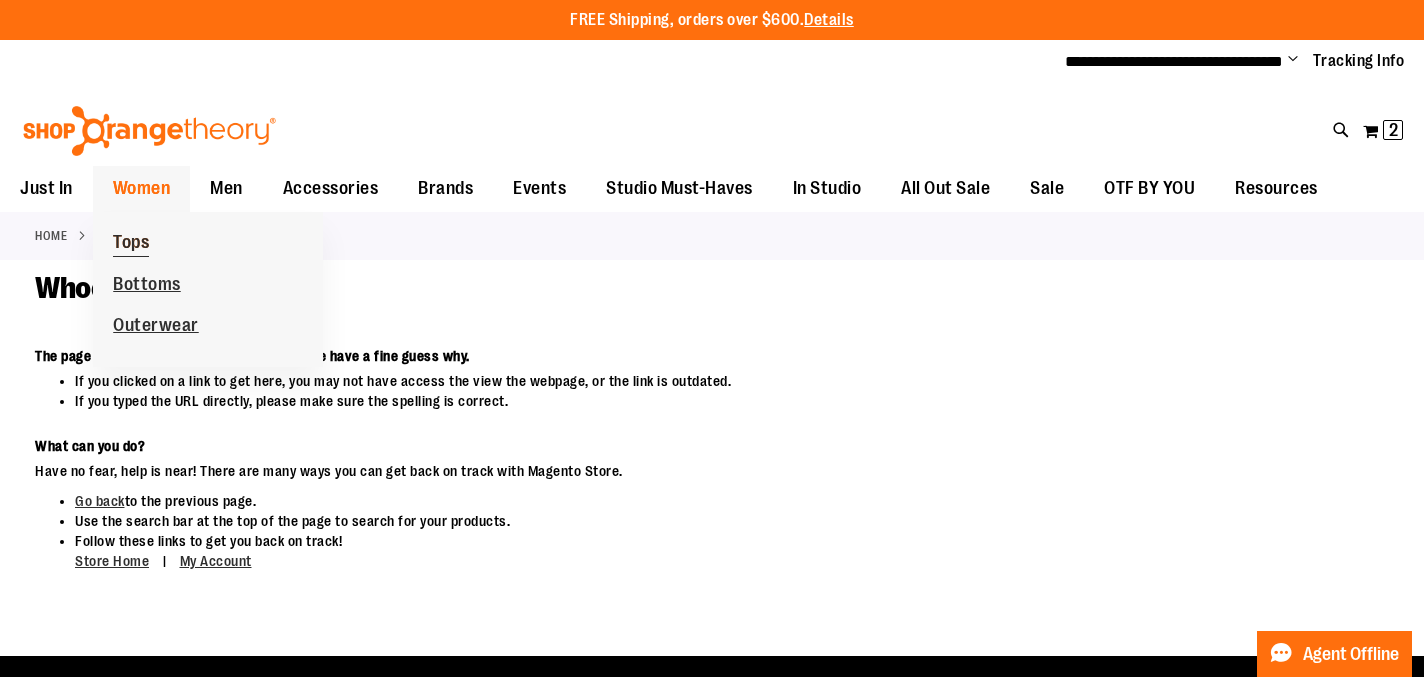 type on "**********" 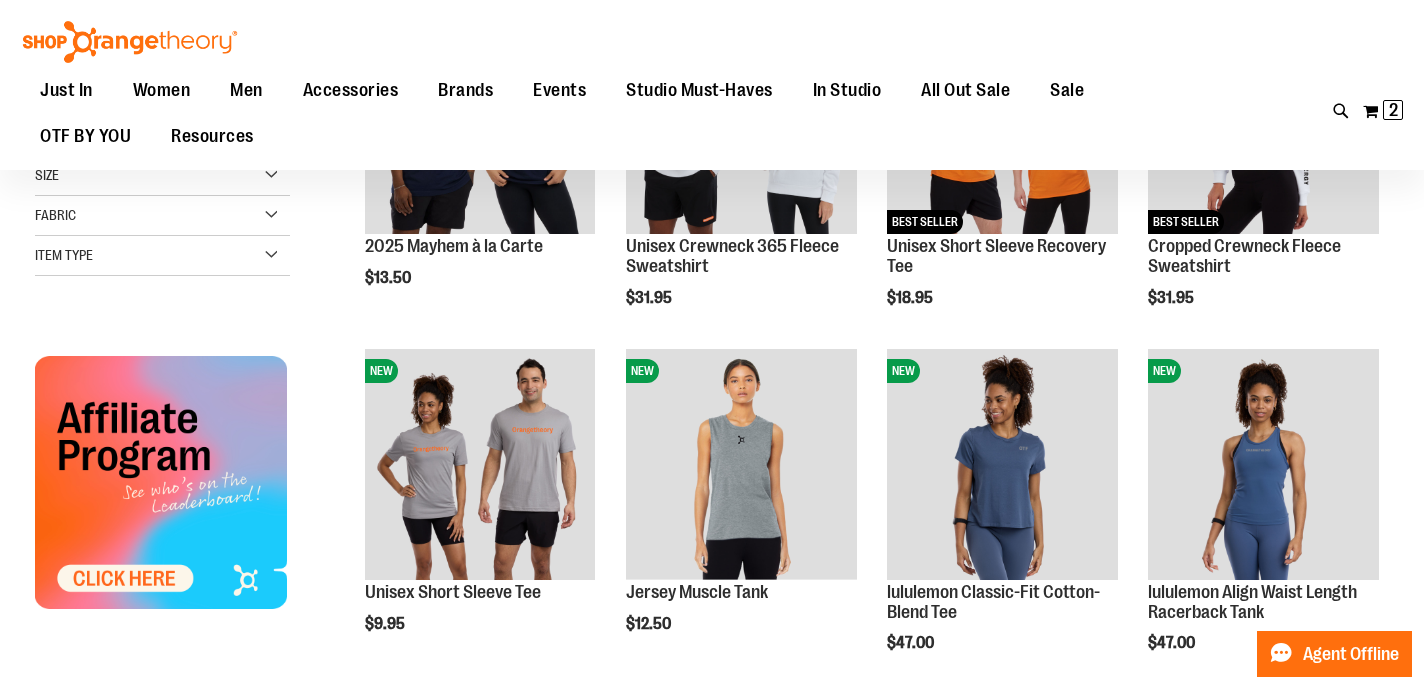 scroll, scrollTop: 421, scrollLeft: 0, axis: vertical 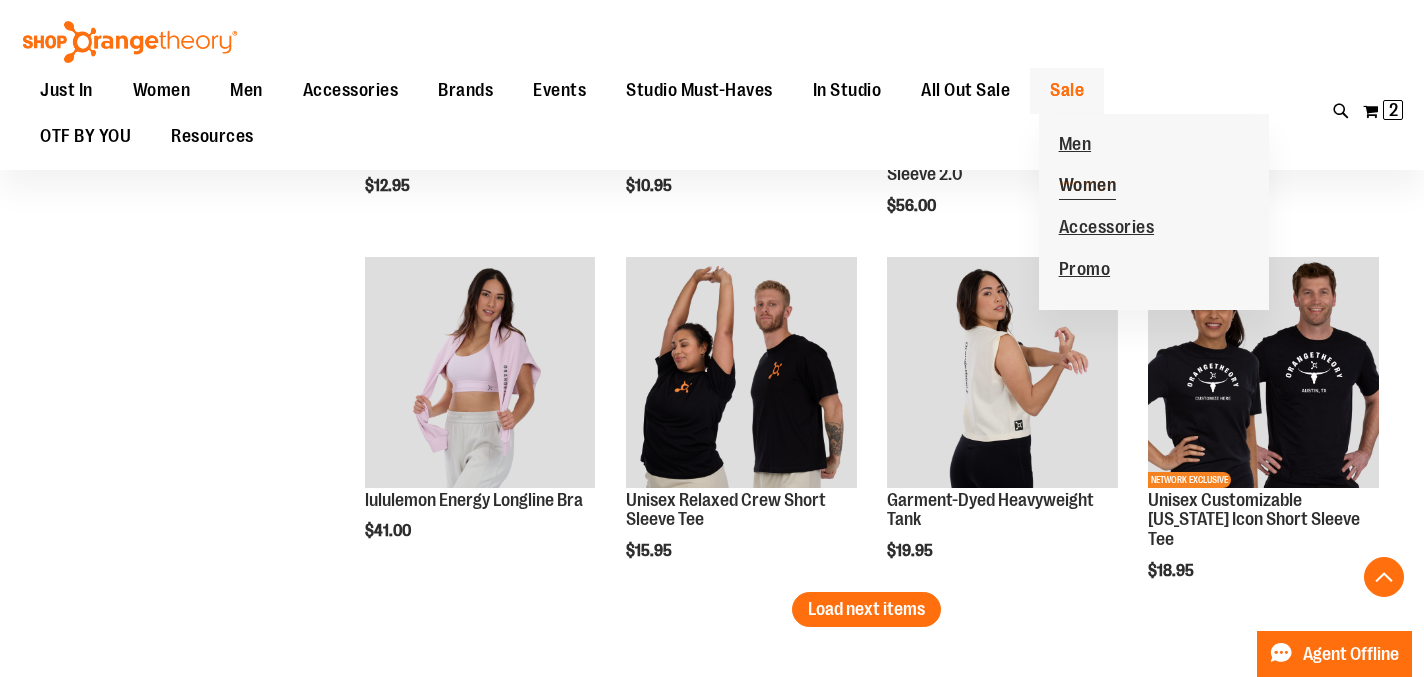 type on "**********" 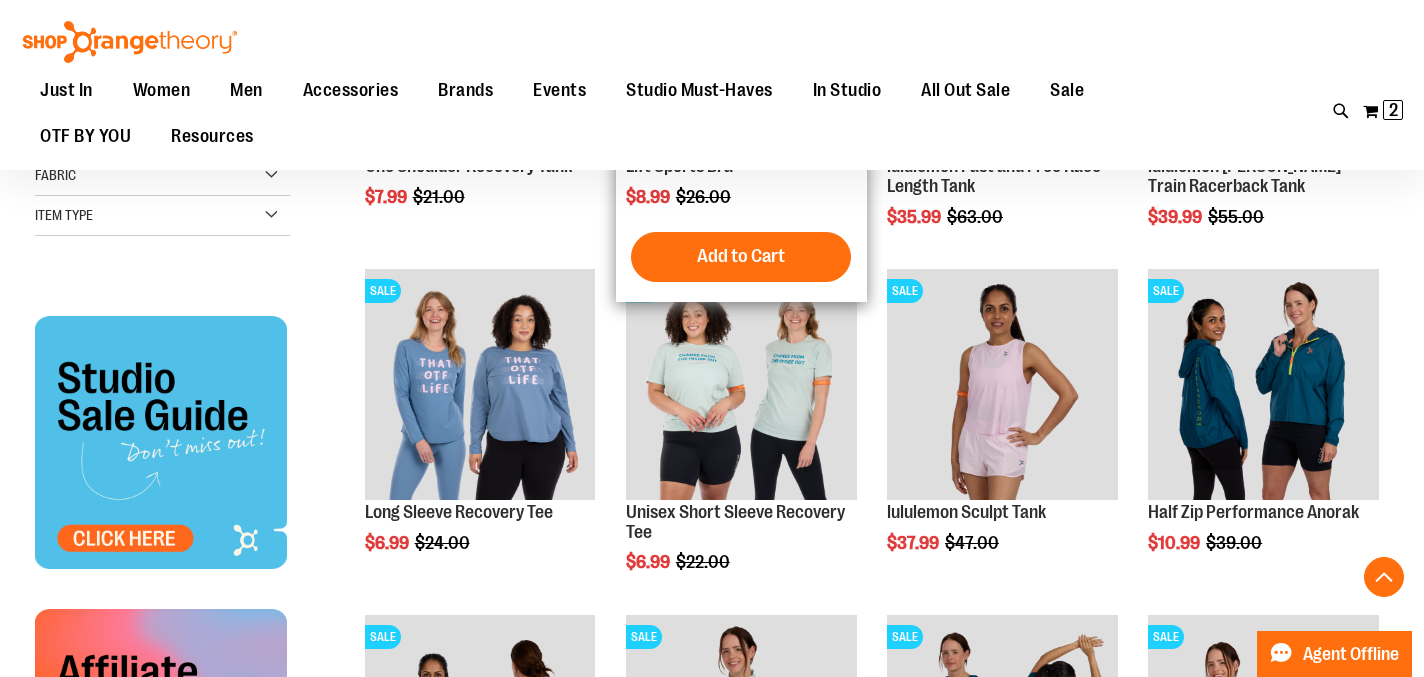 scroll, scrollTop: 474, scrollLeft: 0, axis: vertical 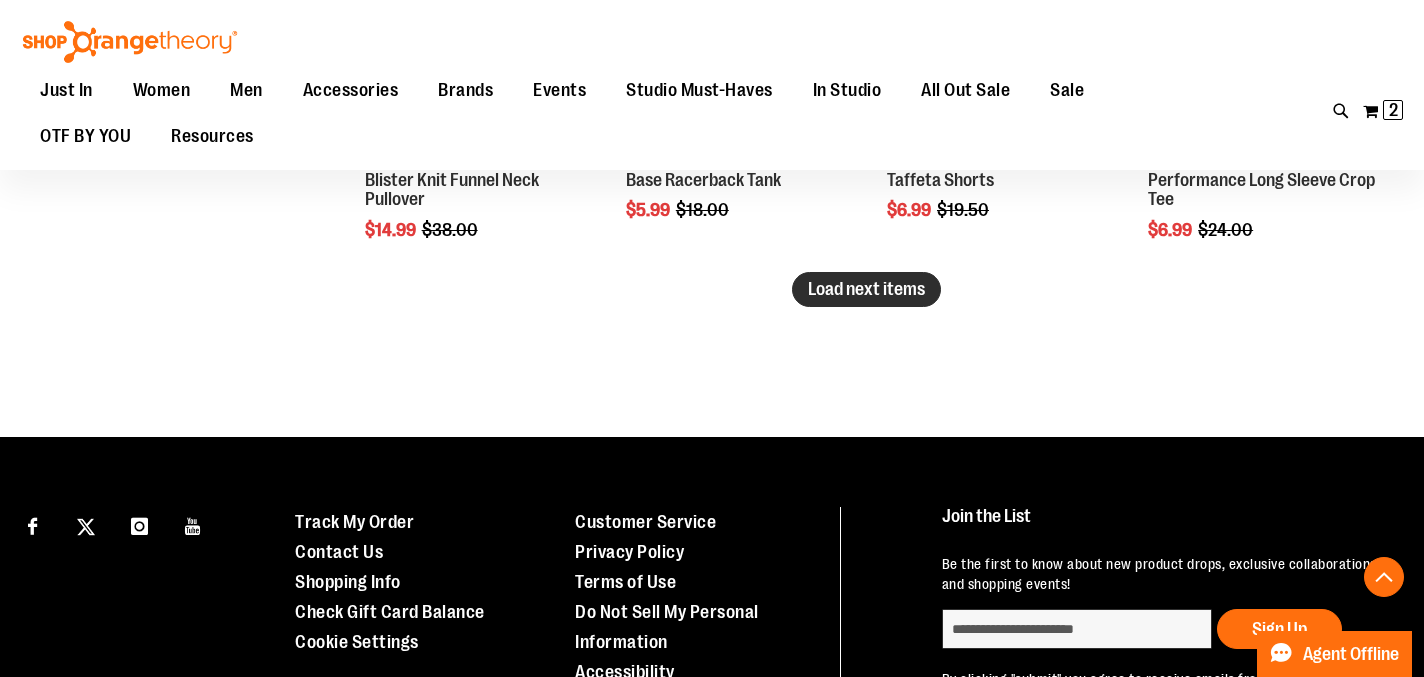 type on "**********" 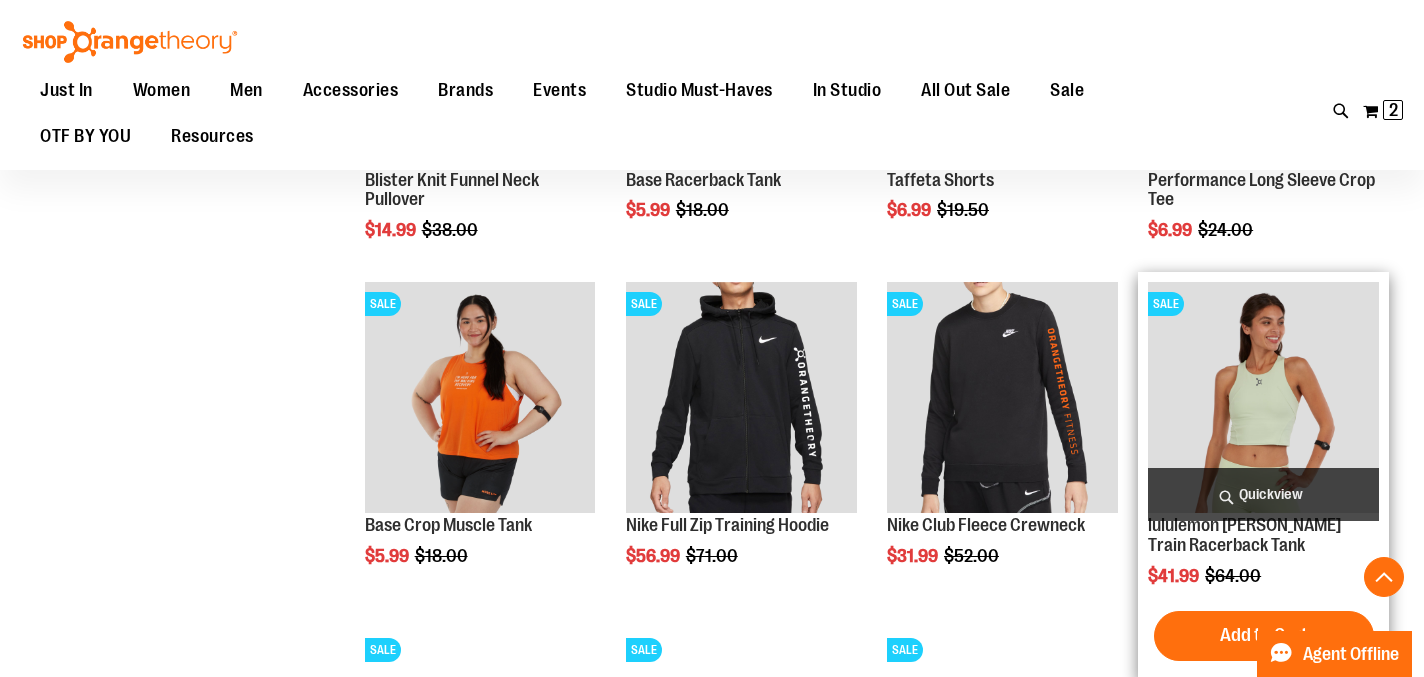 click at bounding box center (1263, 397) 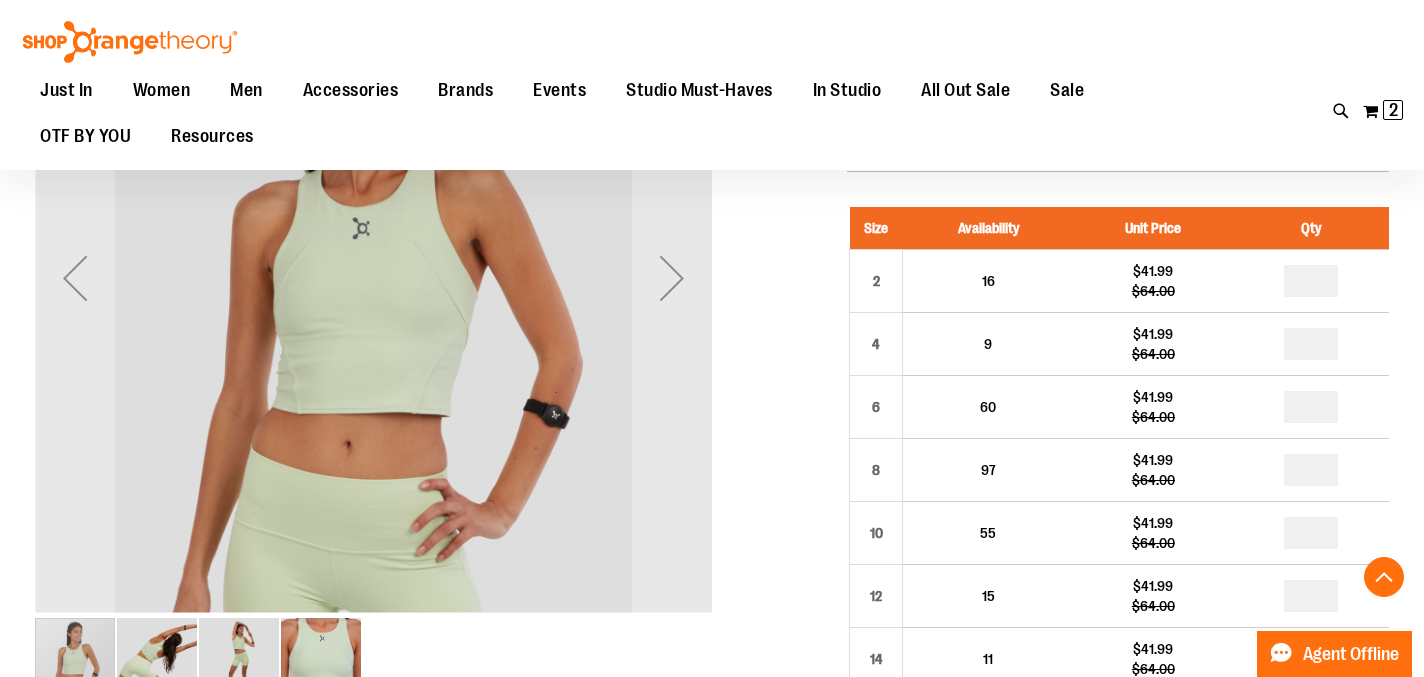 scroll, scrollTop: 343, scrollLeft: 0, axis: vertical 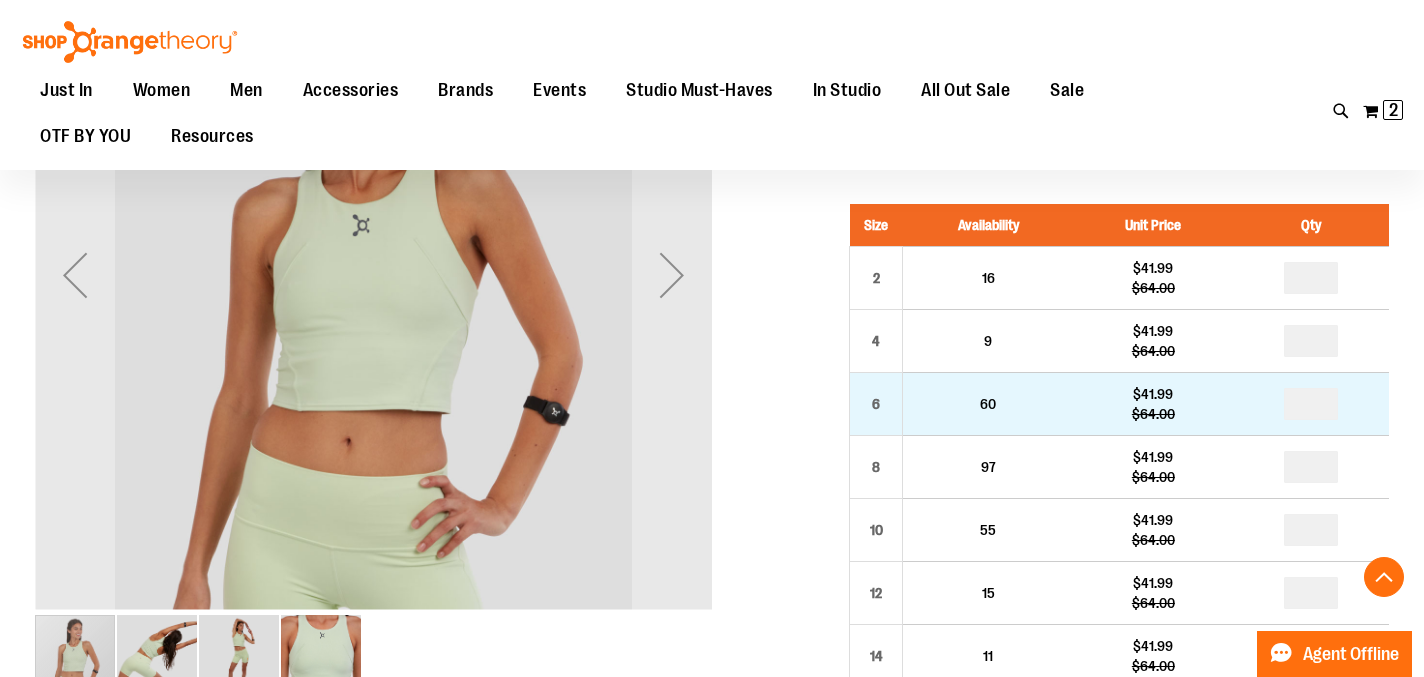 type on "**********" 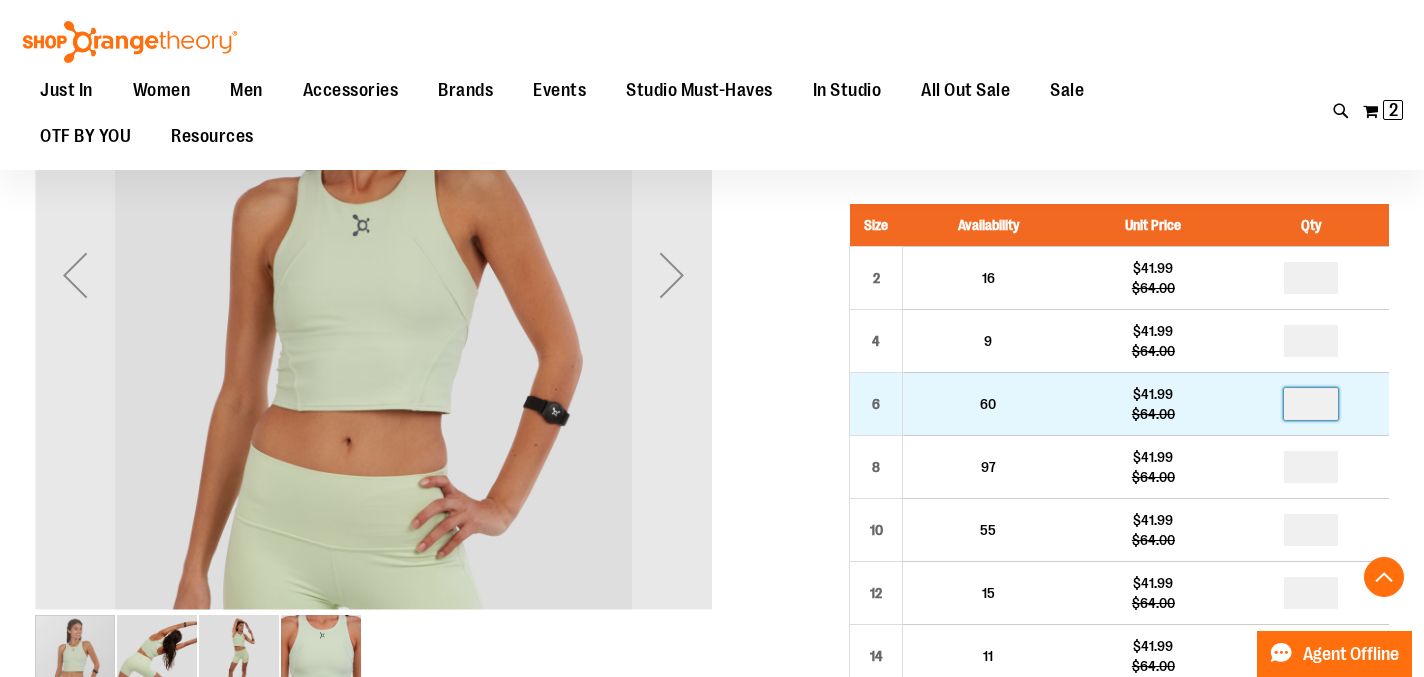 click at bounding box center (1311, 404) 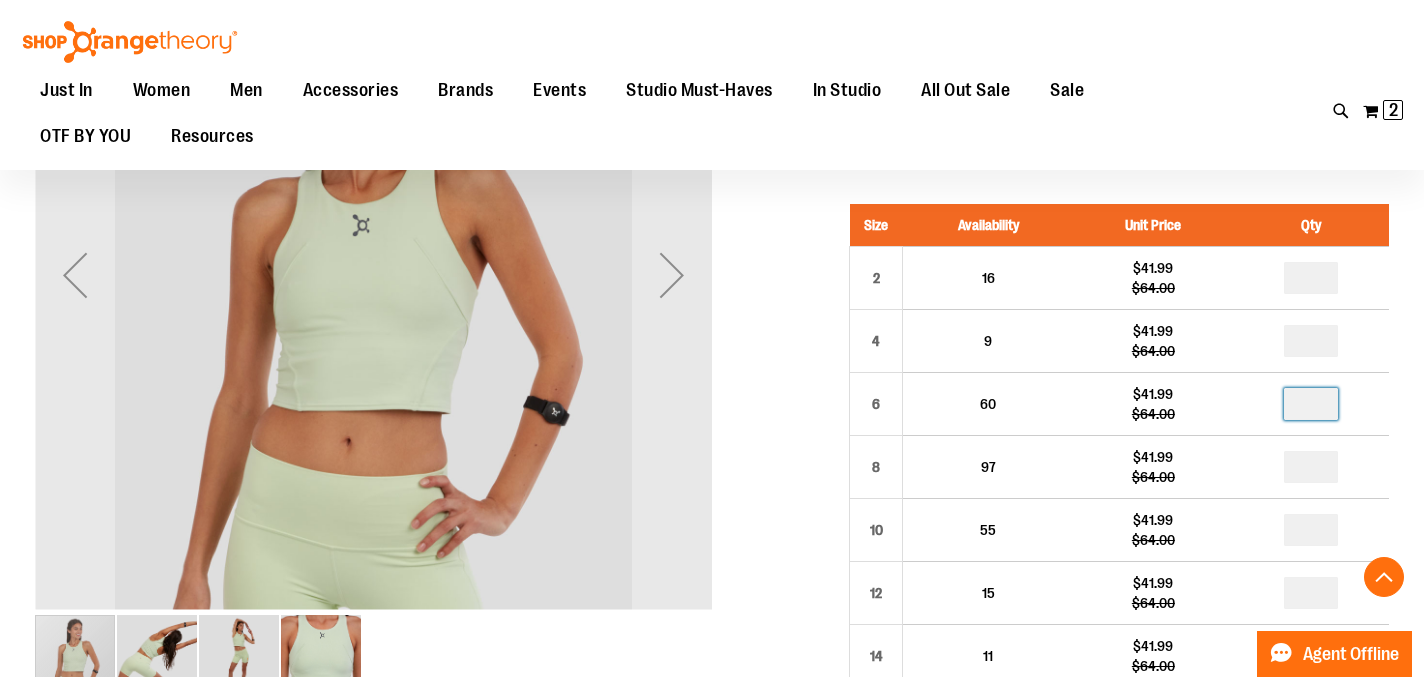 click at bounding box center (712, 609) 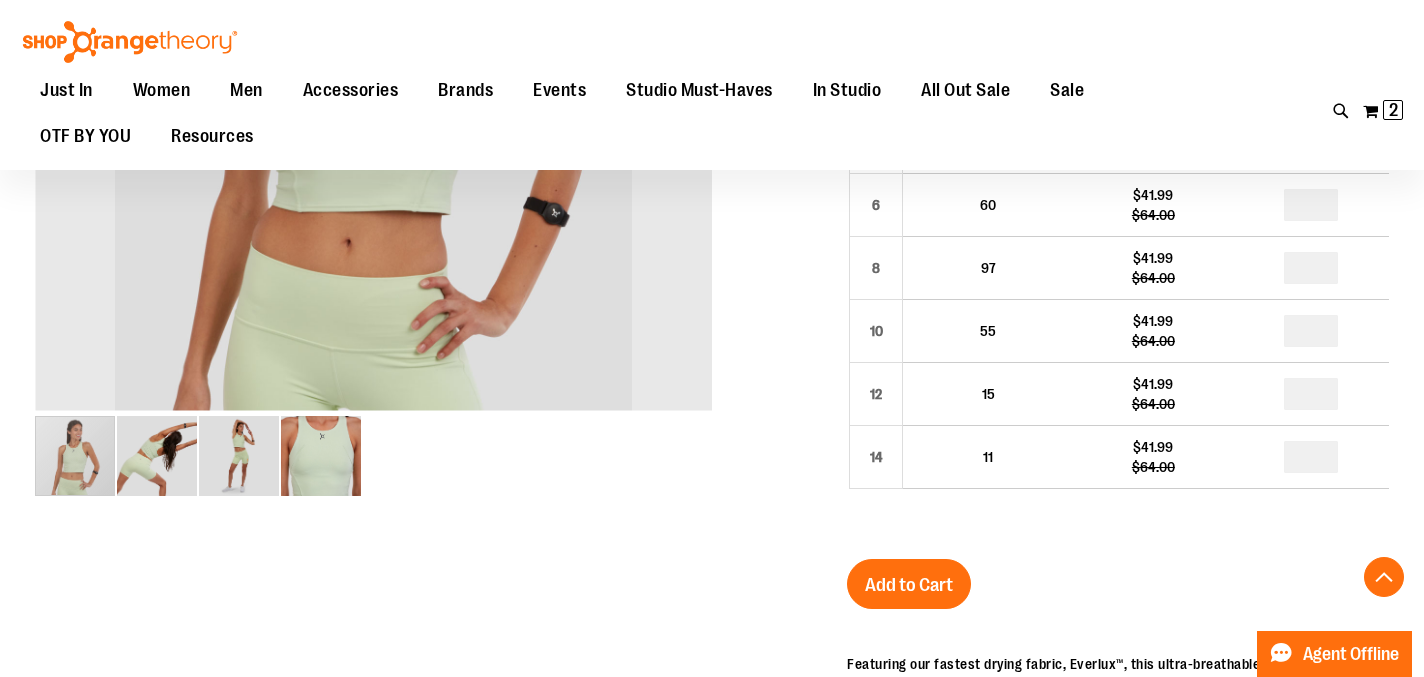 scroll, scrollTop: 543, scrollLeft: 0, axis: vertical 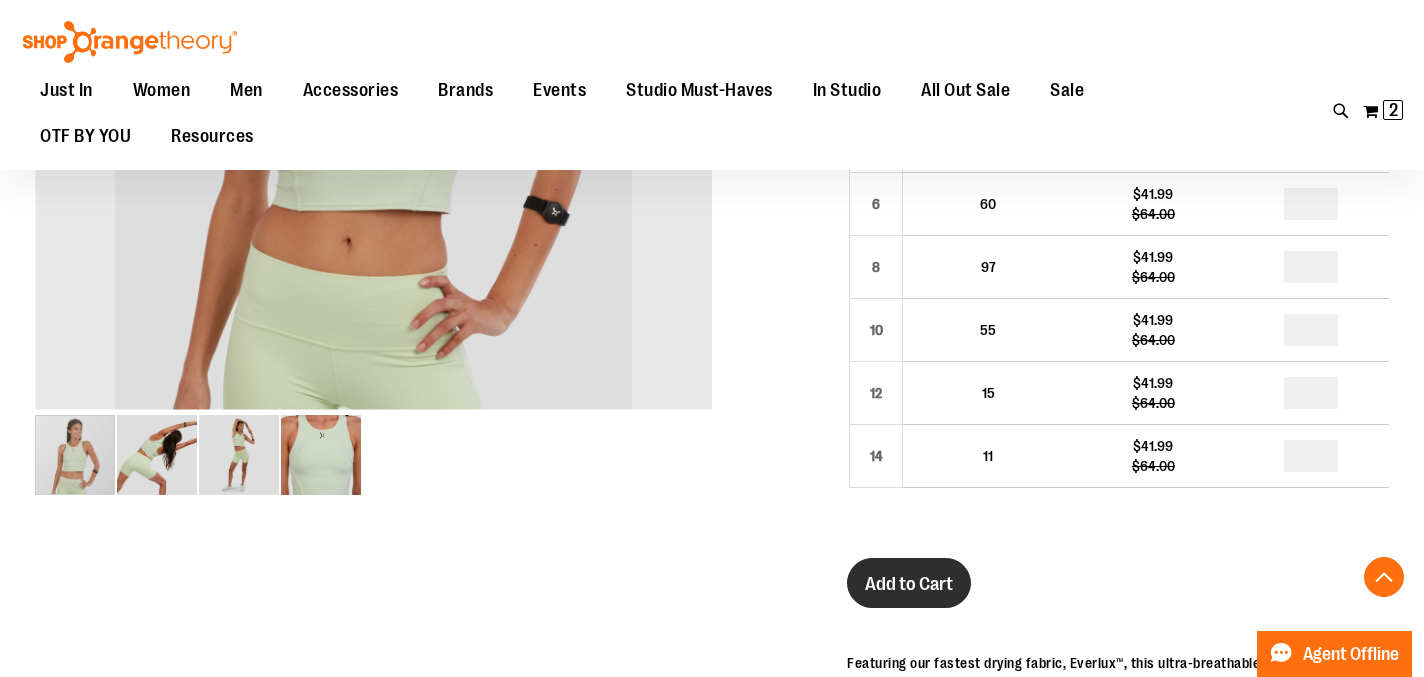 click on "Add to Cart" at bounding box center [909, 584] 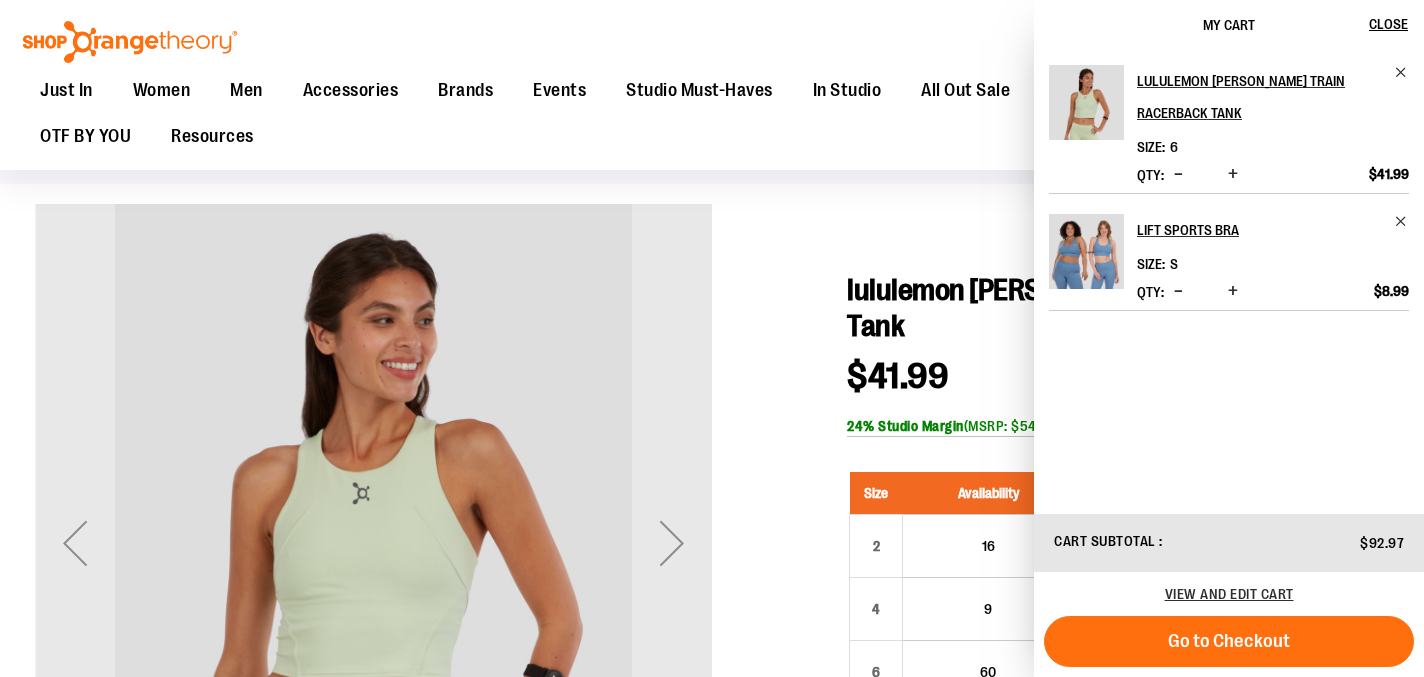 scroll, scrollTop: 0, scrollLeft: 0, axis: both 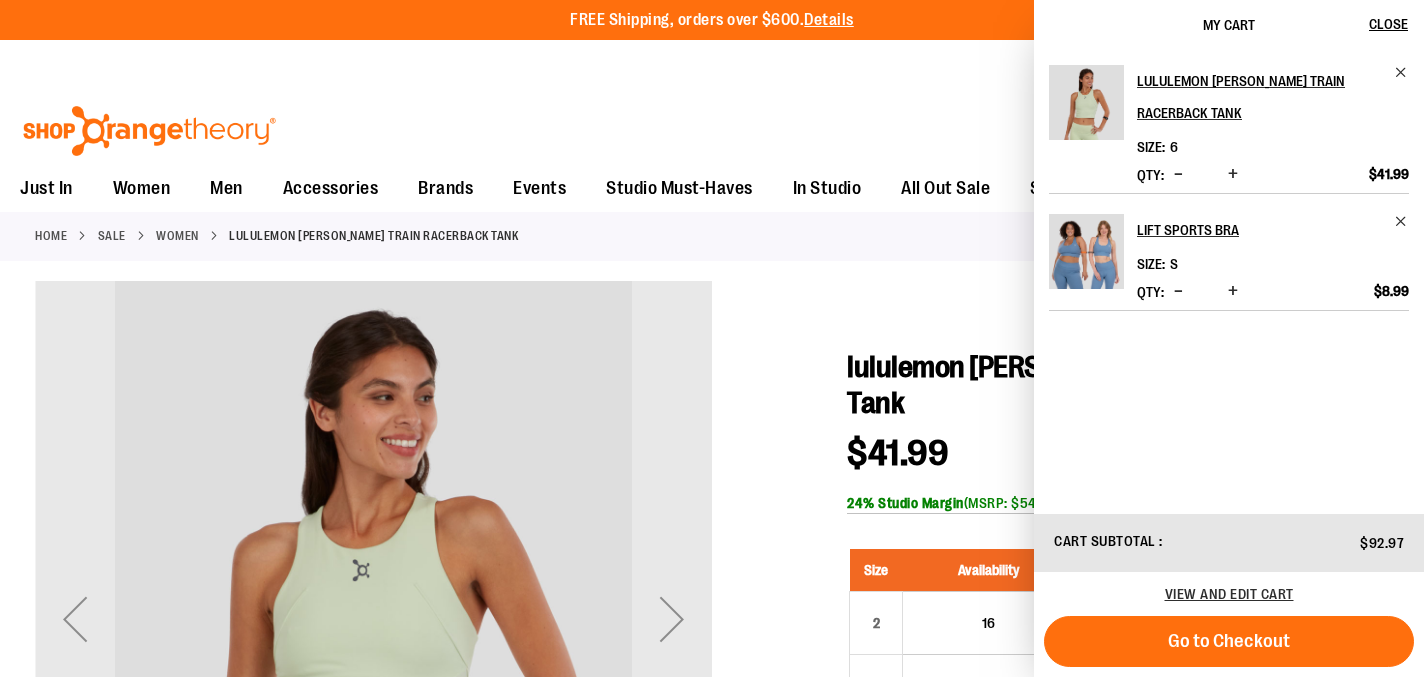 click on "Toggle Nav
Search
Popular Suggestions
Advanced Search" at bounding box center (712, 125) 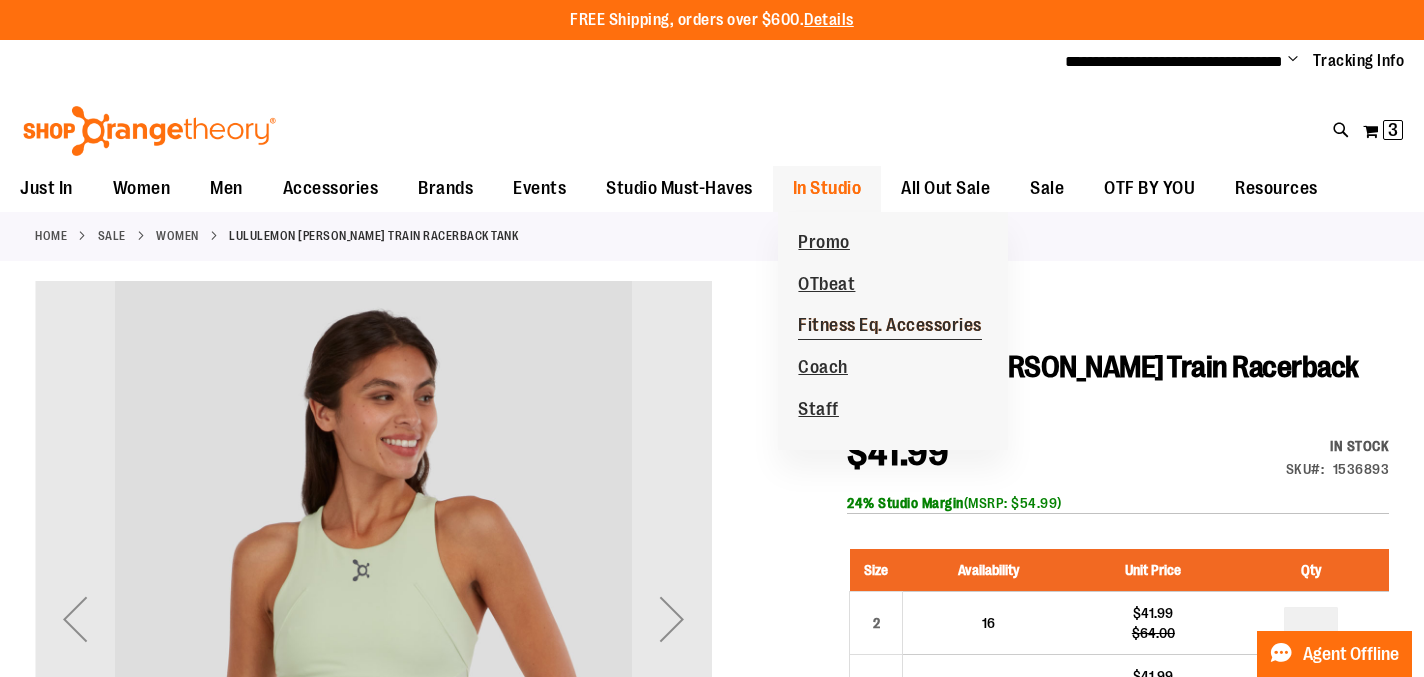 click on "Fitness Eq. Accessories" at bounding box center [890, 327] 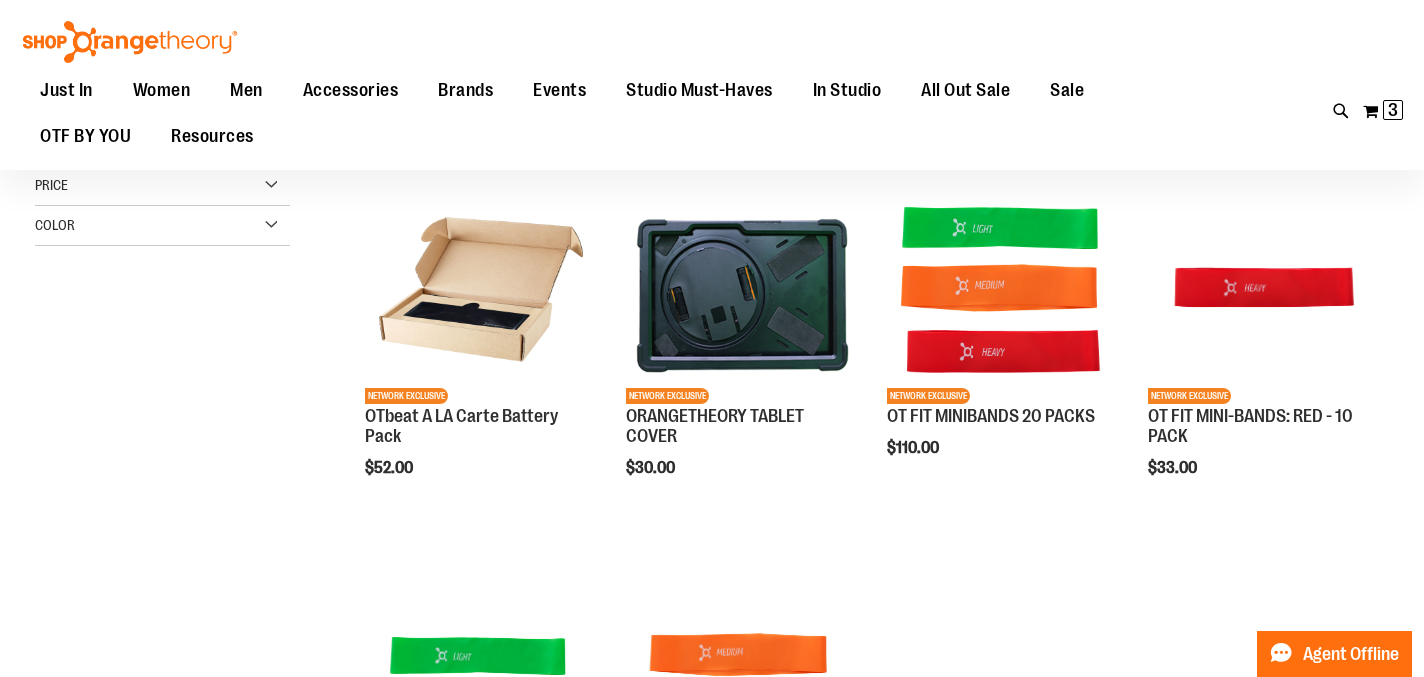 scroll, scrollTop: 381, scrollLeft: 0, axis: vertical 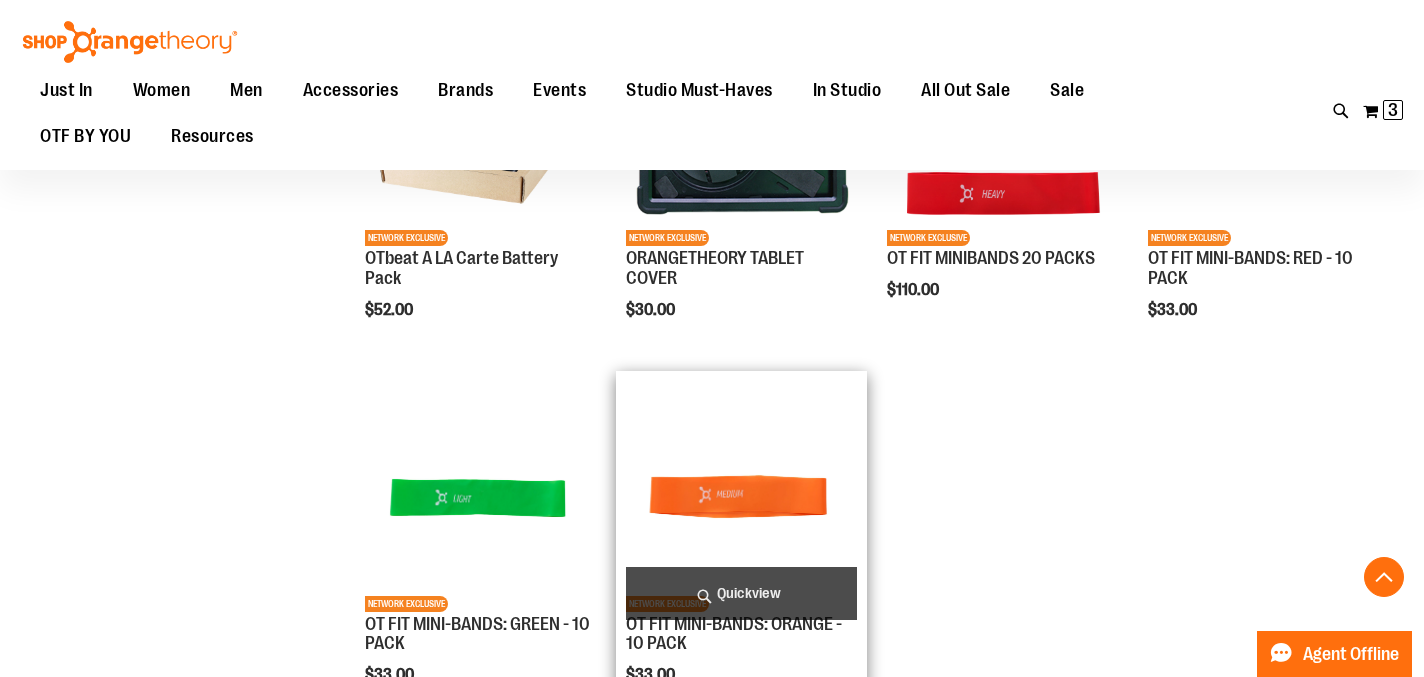 type on "**********" 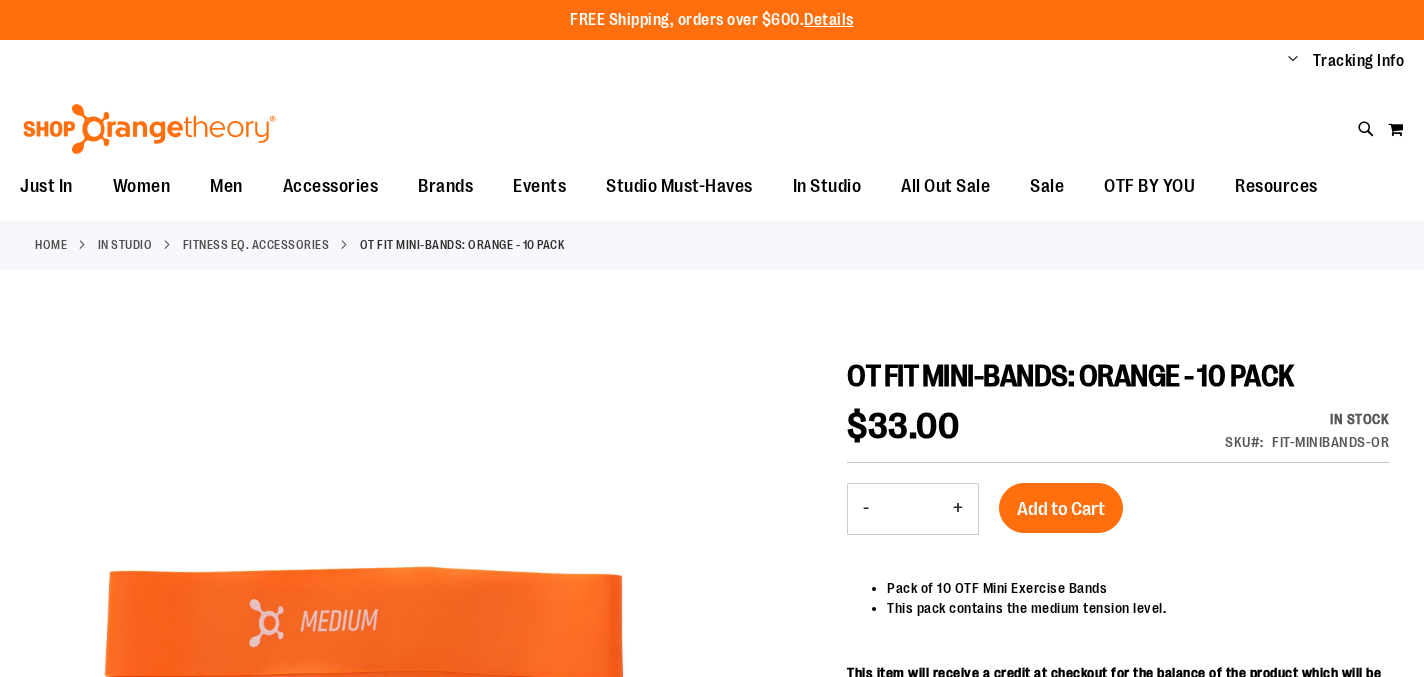scroll, scrollTop: 0, scrollLeft: 0, axis: both 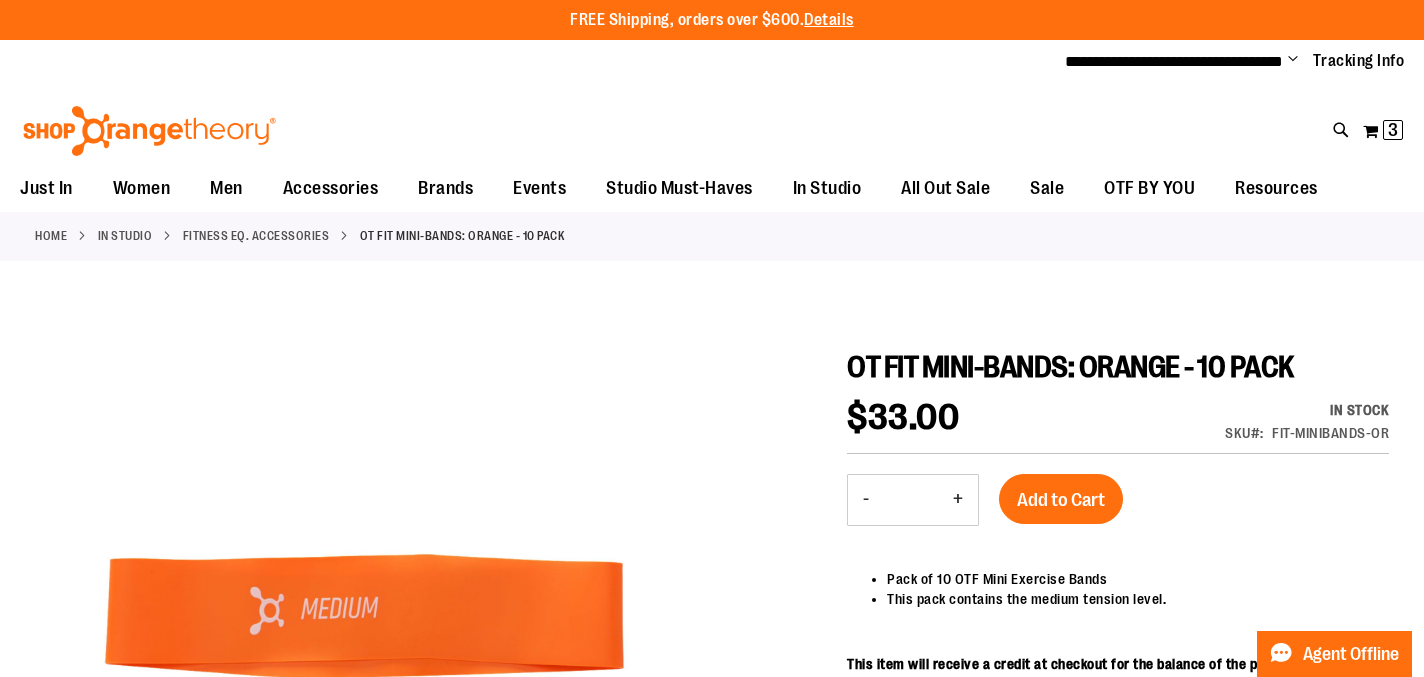 type on "**********" 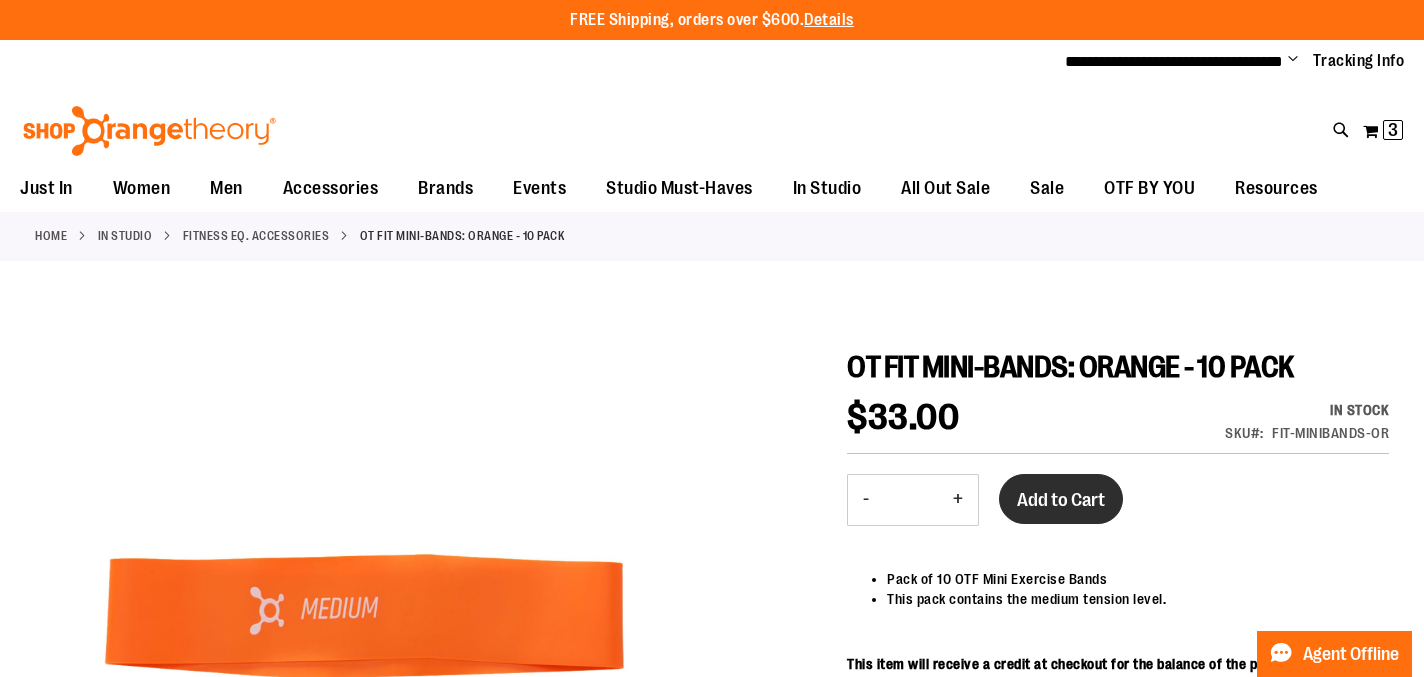 click on "Add to Cart" at bounding box center [1061, 500] 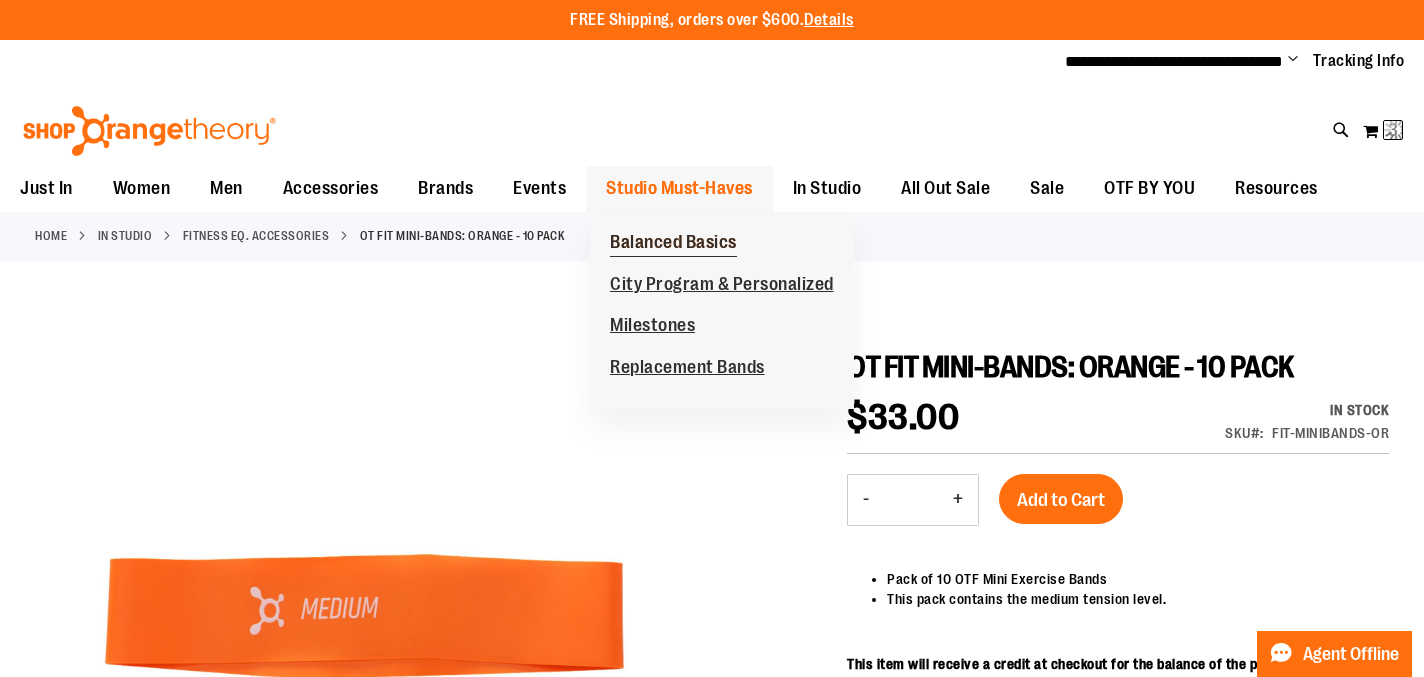 click on "Balanced Basics" at bounding box center [673, 244] 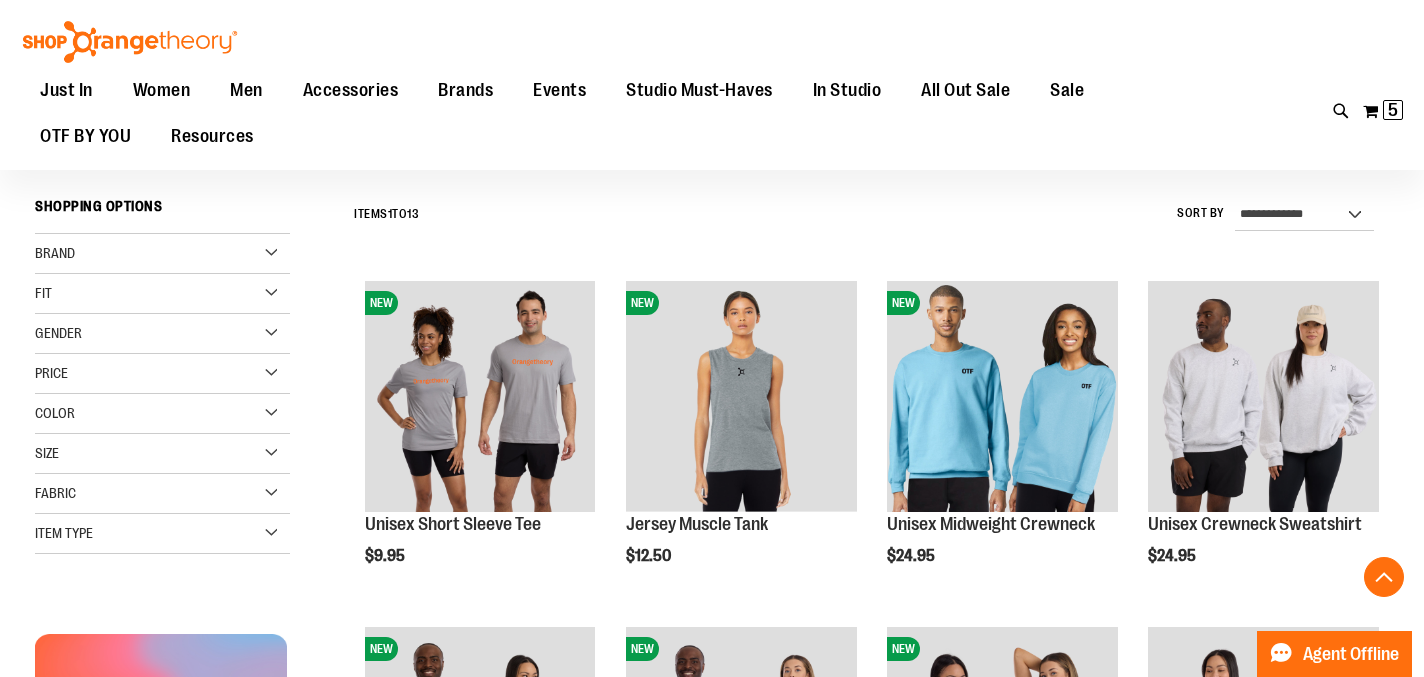 scroll, scrollTop: 506, scrollLeft: 0, axis: vertical 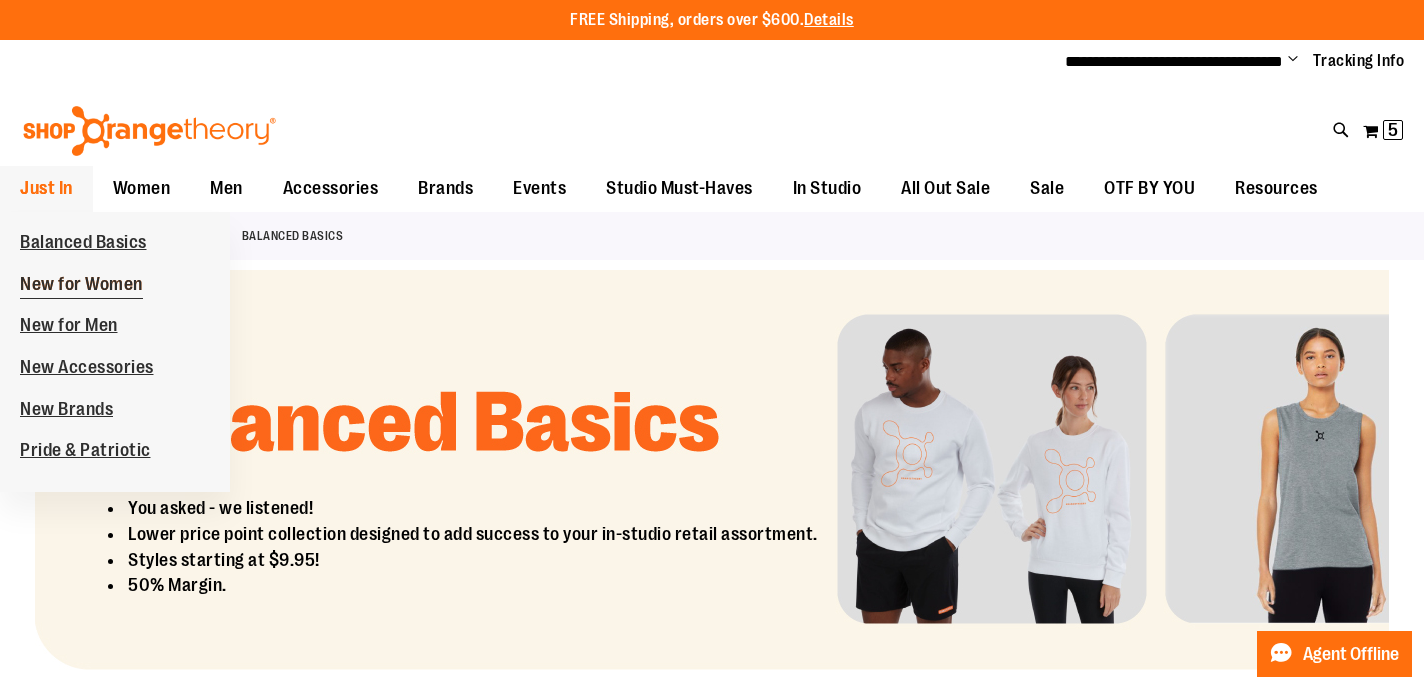 type on "**********" 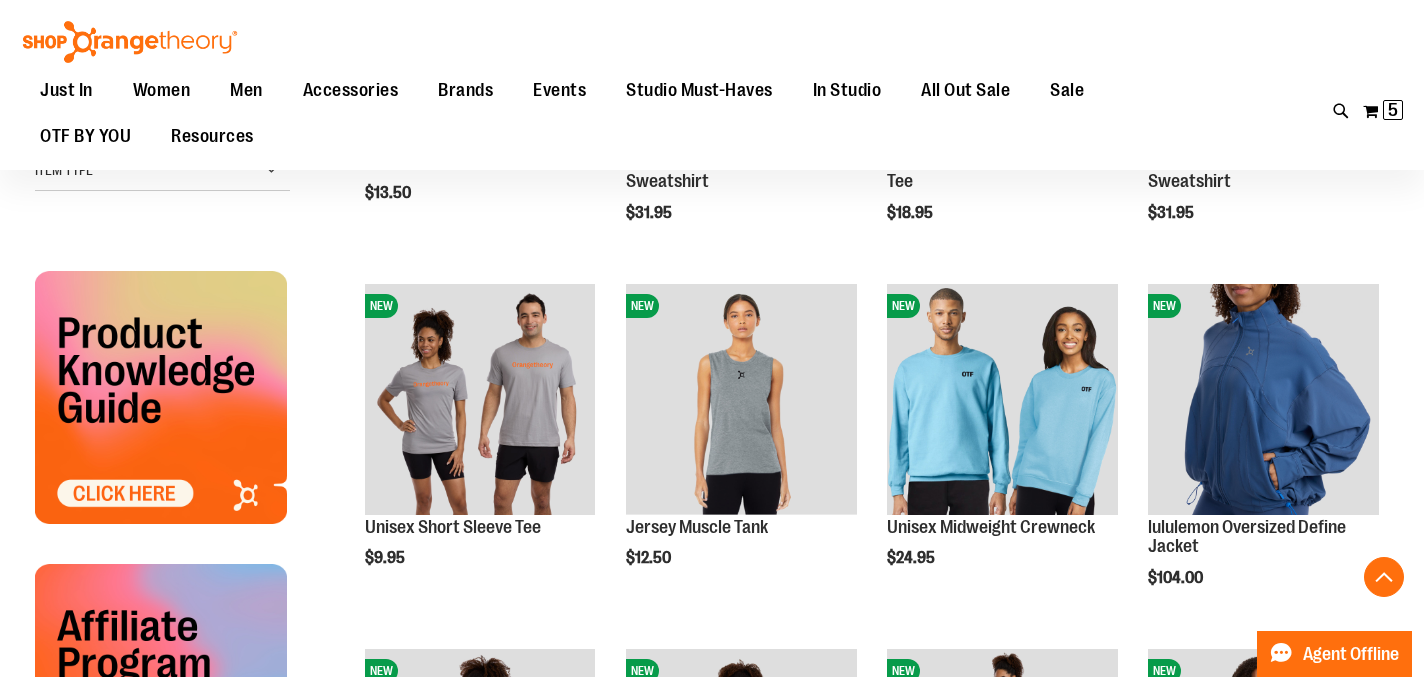 scroll, scrollTop: 482, scrollLeft: 0, axis: vertical 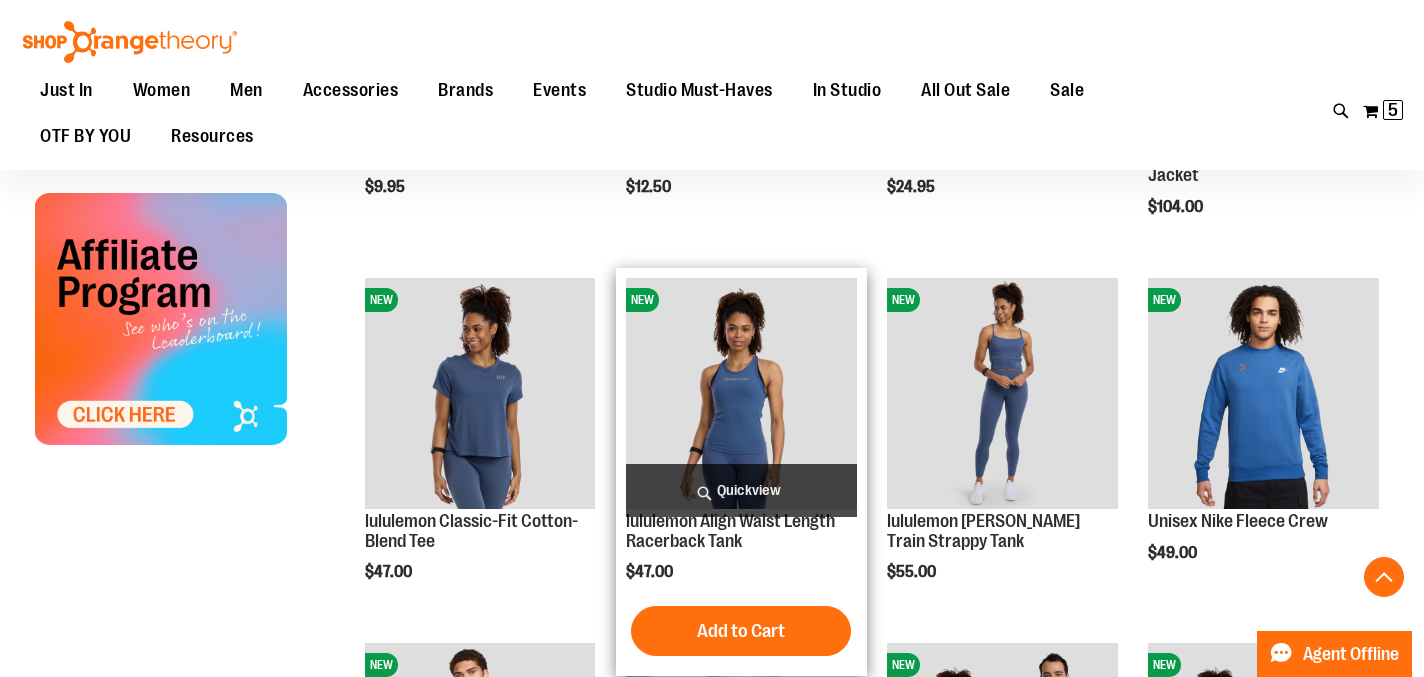 type on "**********" 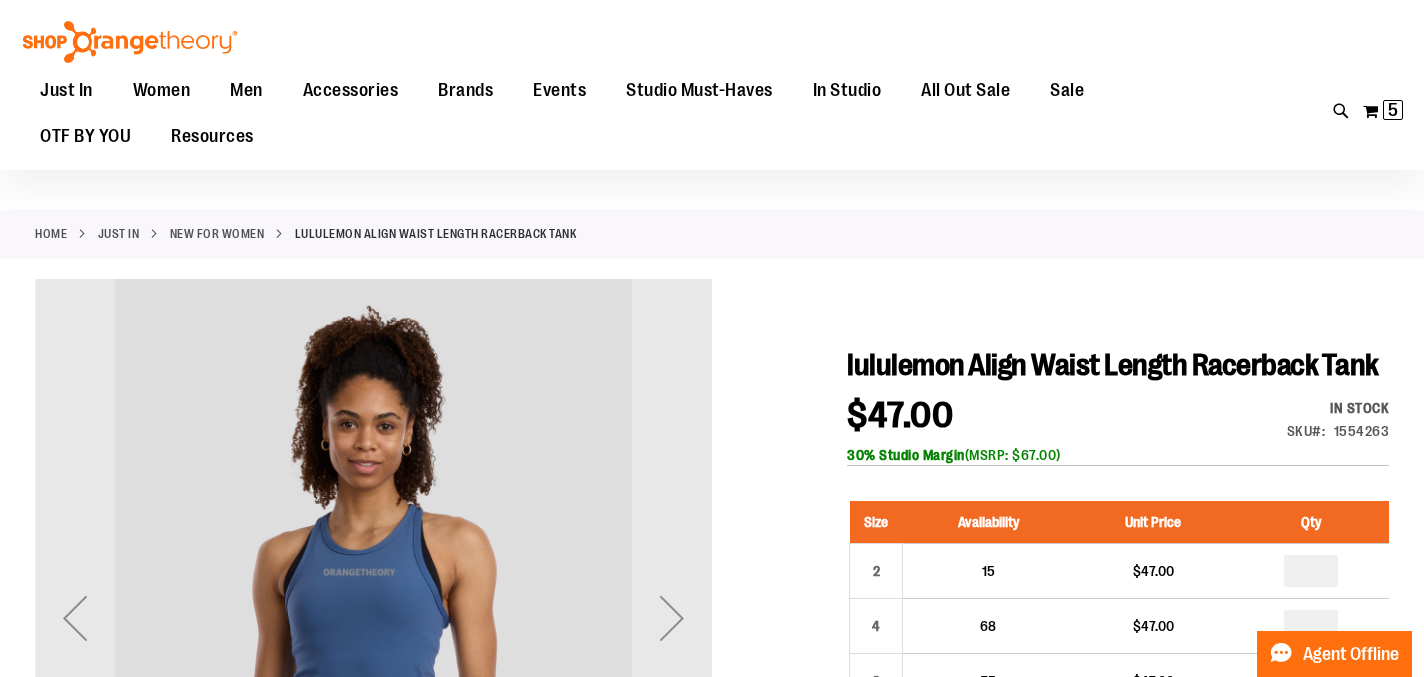 scroll, scrollTop: 134, scrollLeft: 0, axis: vertical 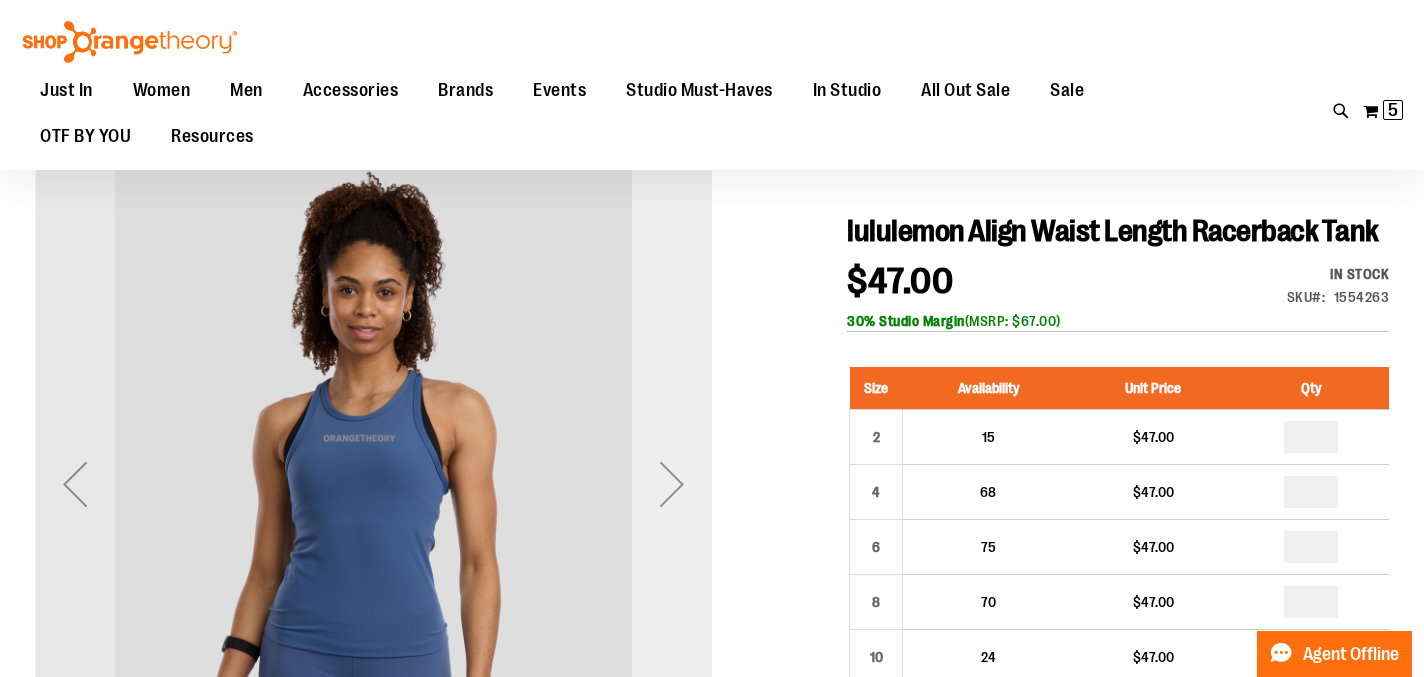 type on "**********" 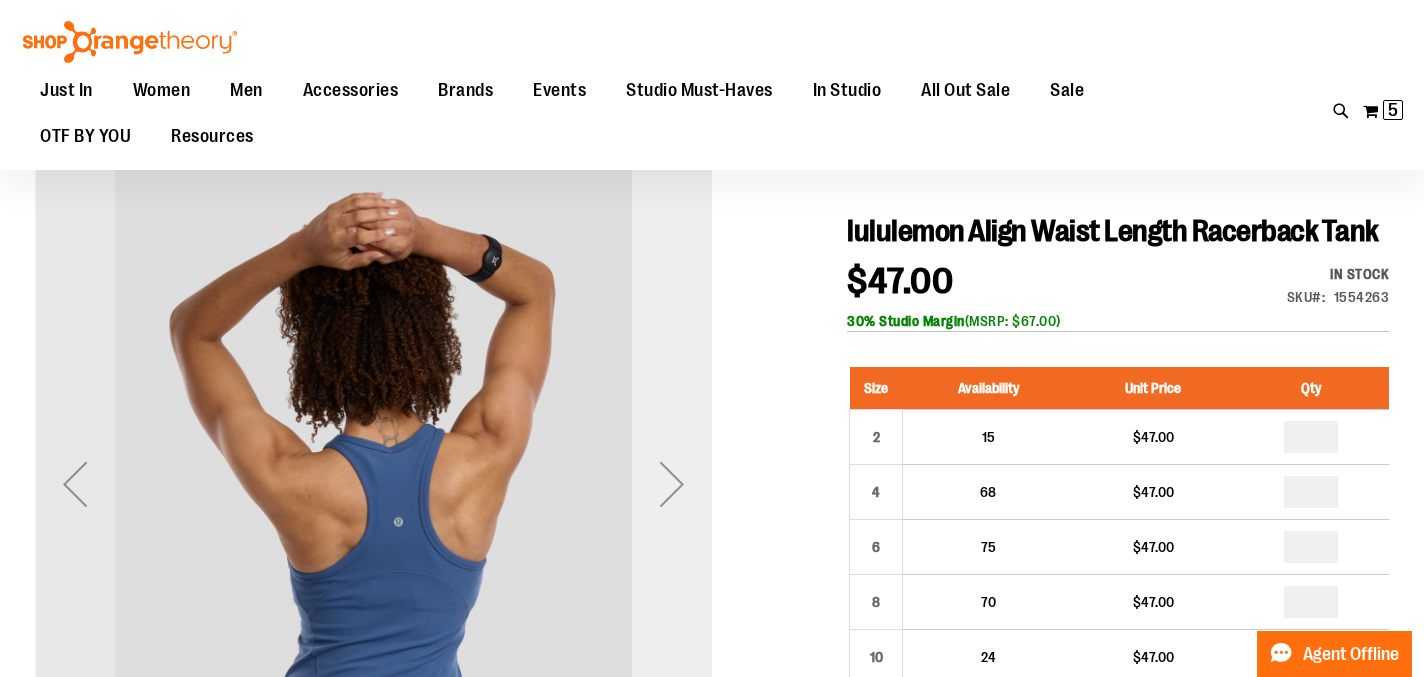 click at bounding box center (672, 484) 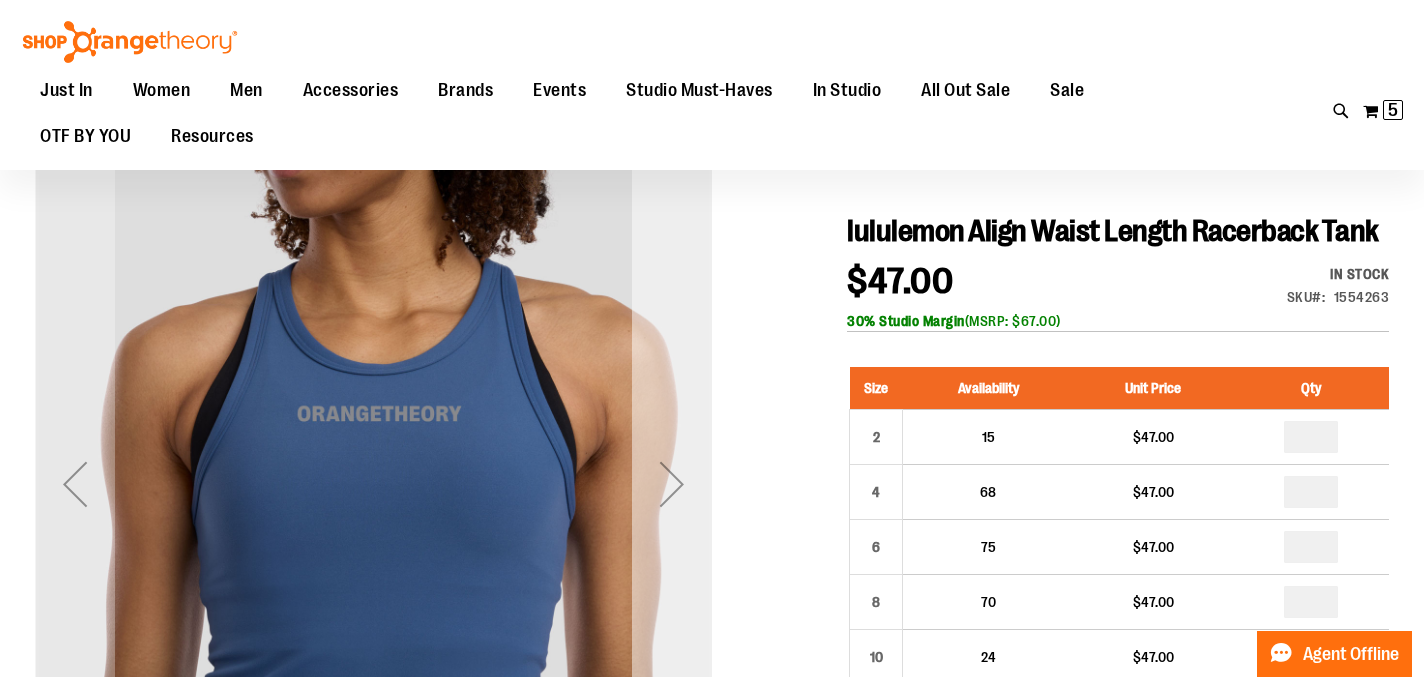 click at bounding box center (672, 484) 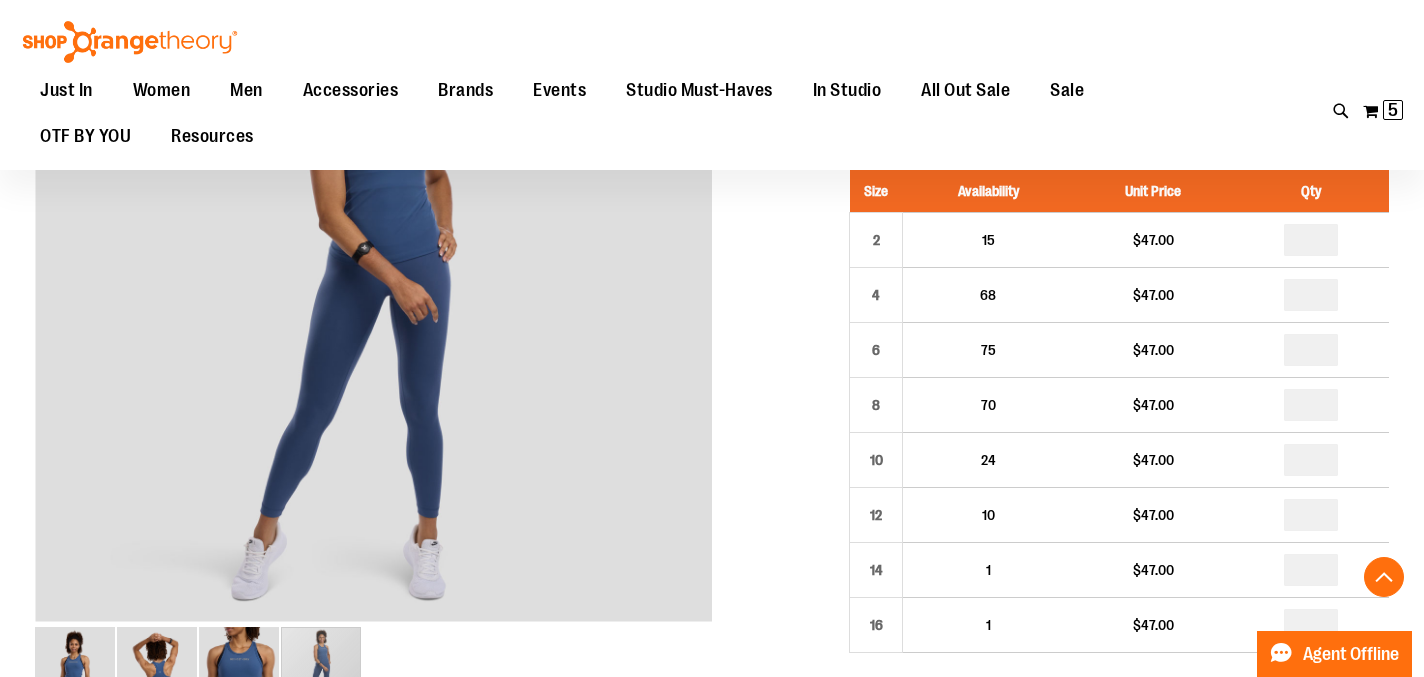 scroll, scrollTop: 334, scrollLeft: 0, axis: vertical 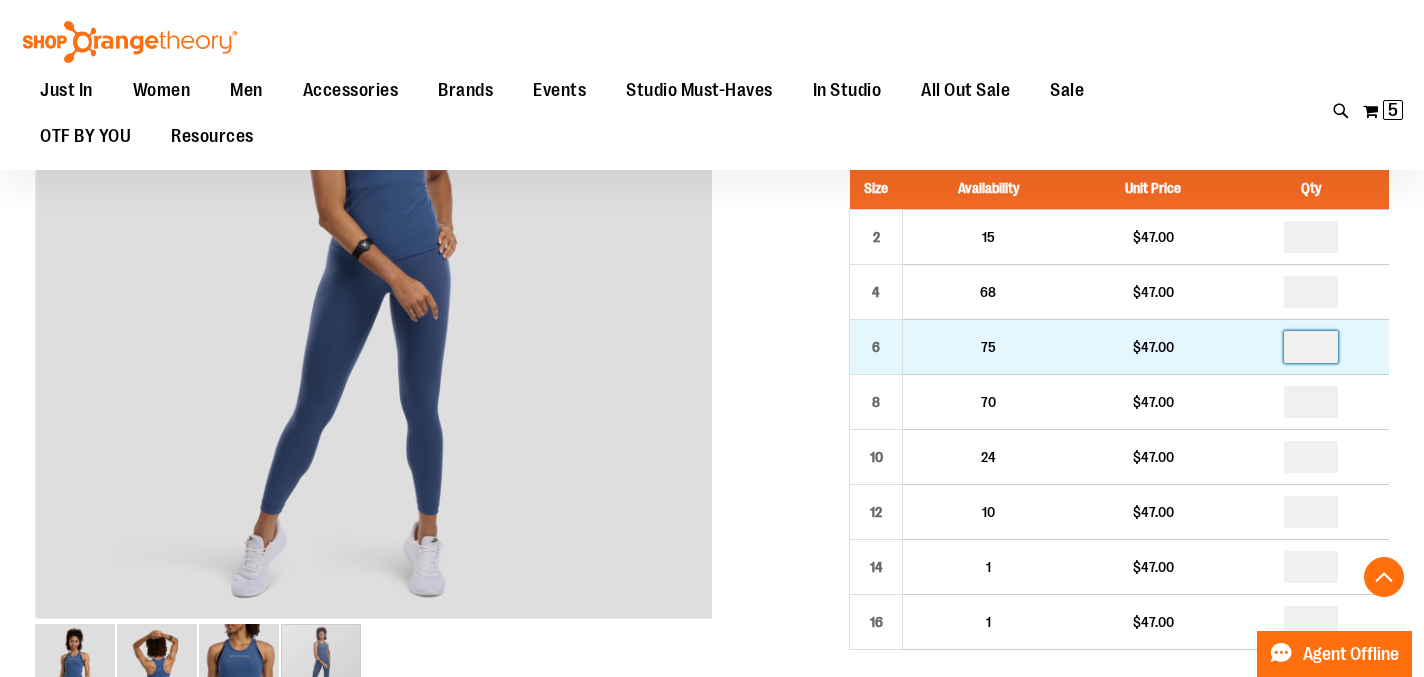 click at bounding box center (1311, 347) 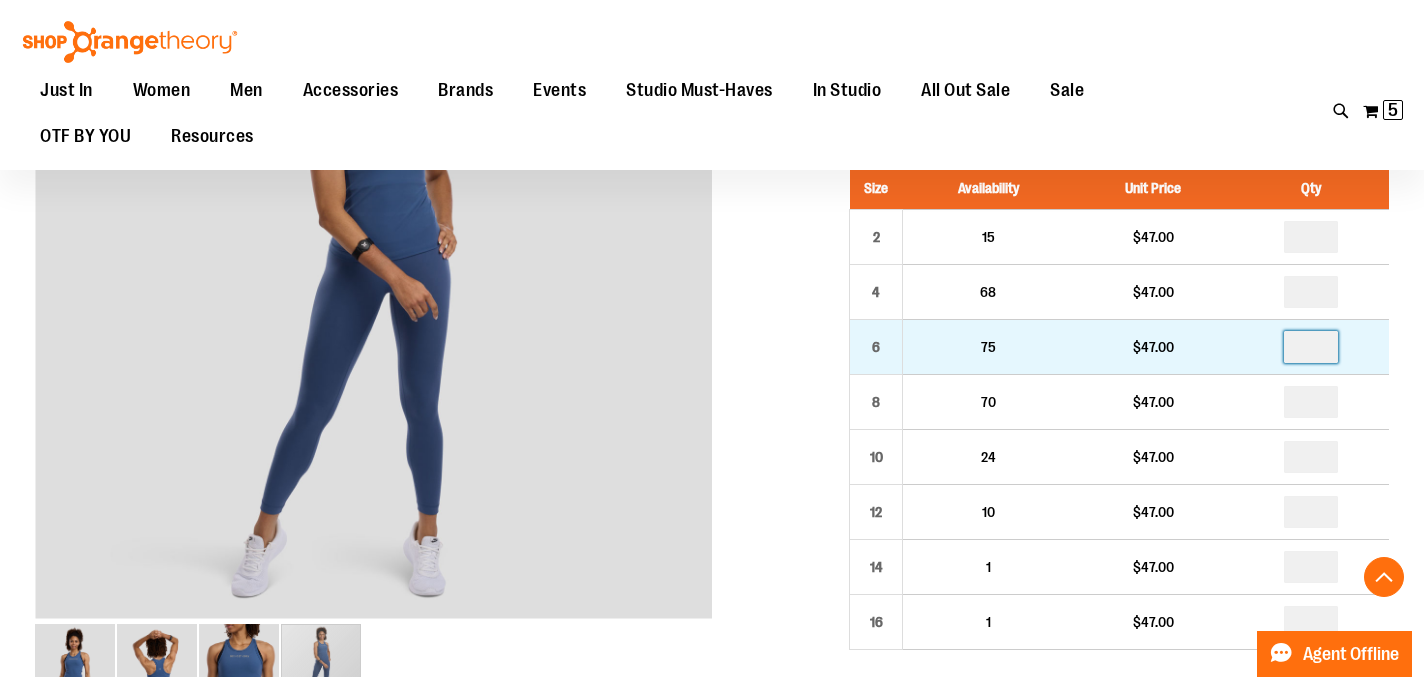 type on "*" 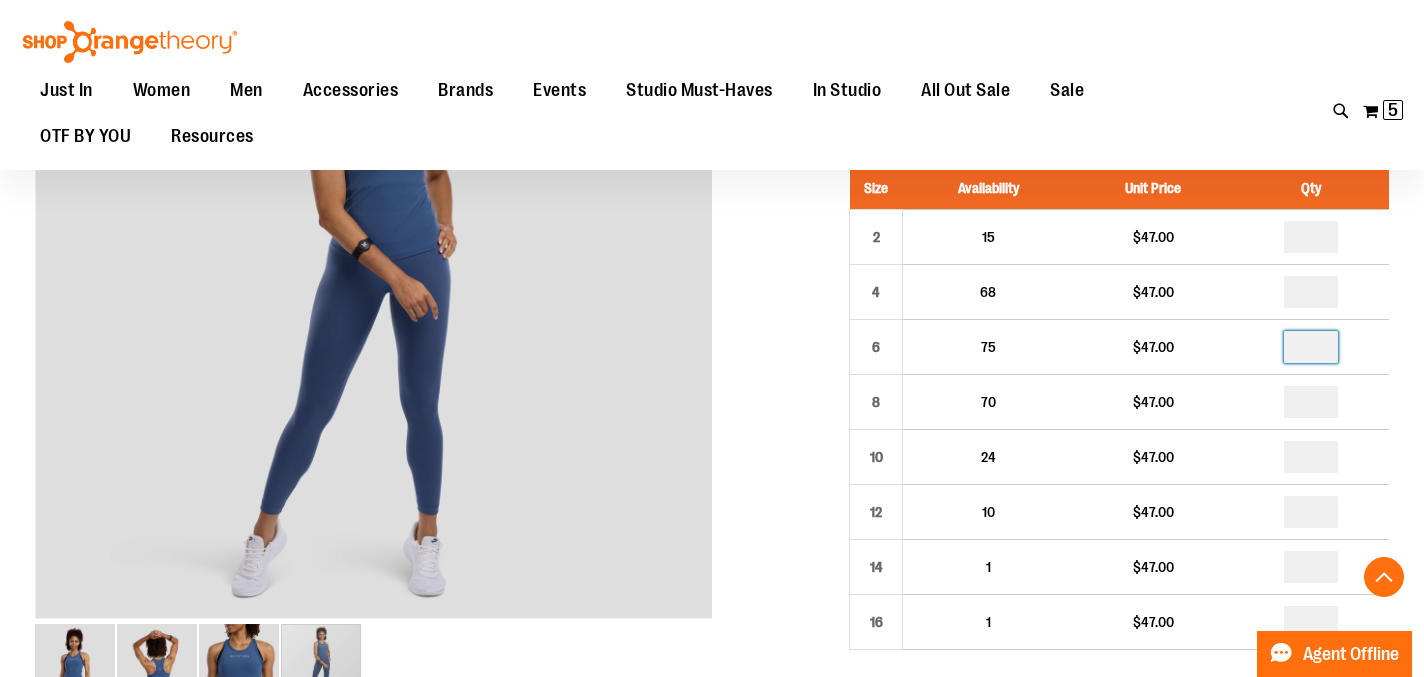 click at bounding box center [712, 625] 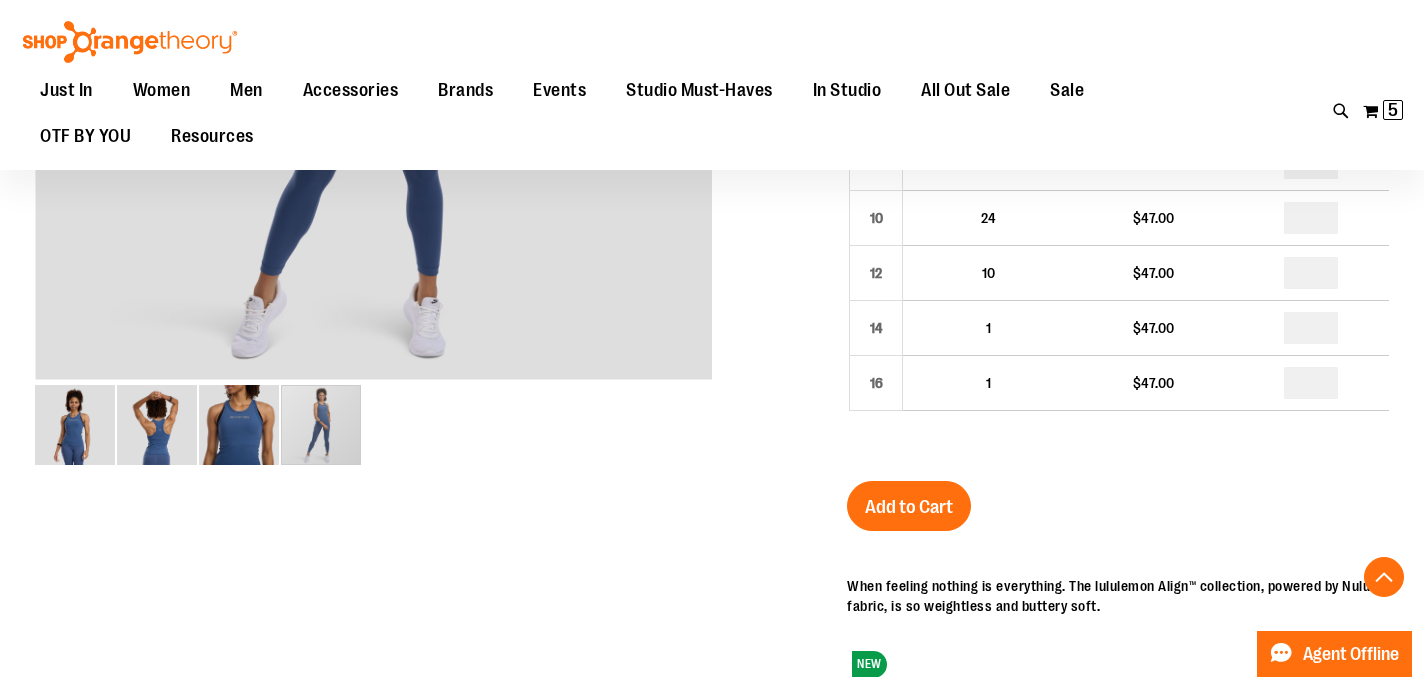 scroll, scrollTop: 575, scrollLeft: 0, axis: vertical 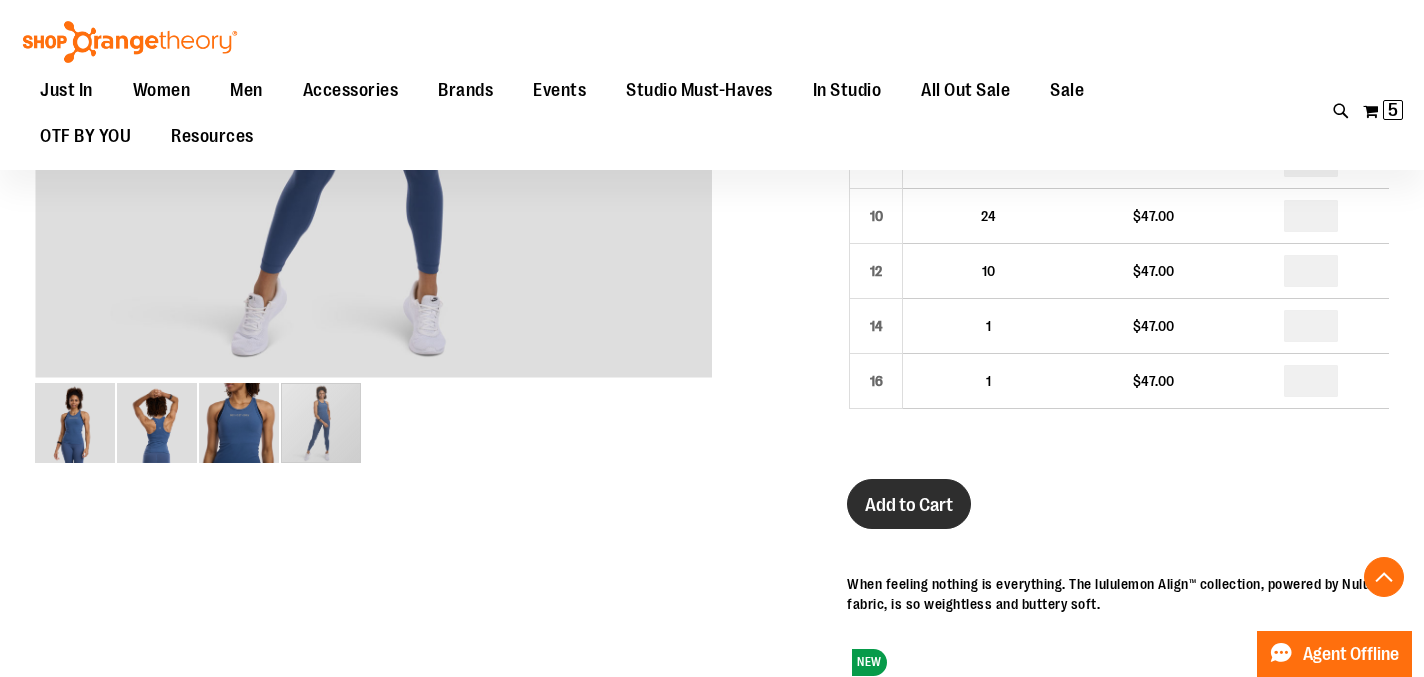 click on "Add to Cart" at bounding box center [909, 505] 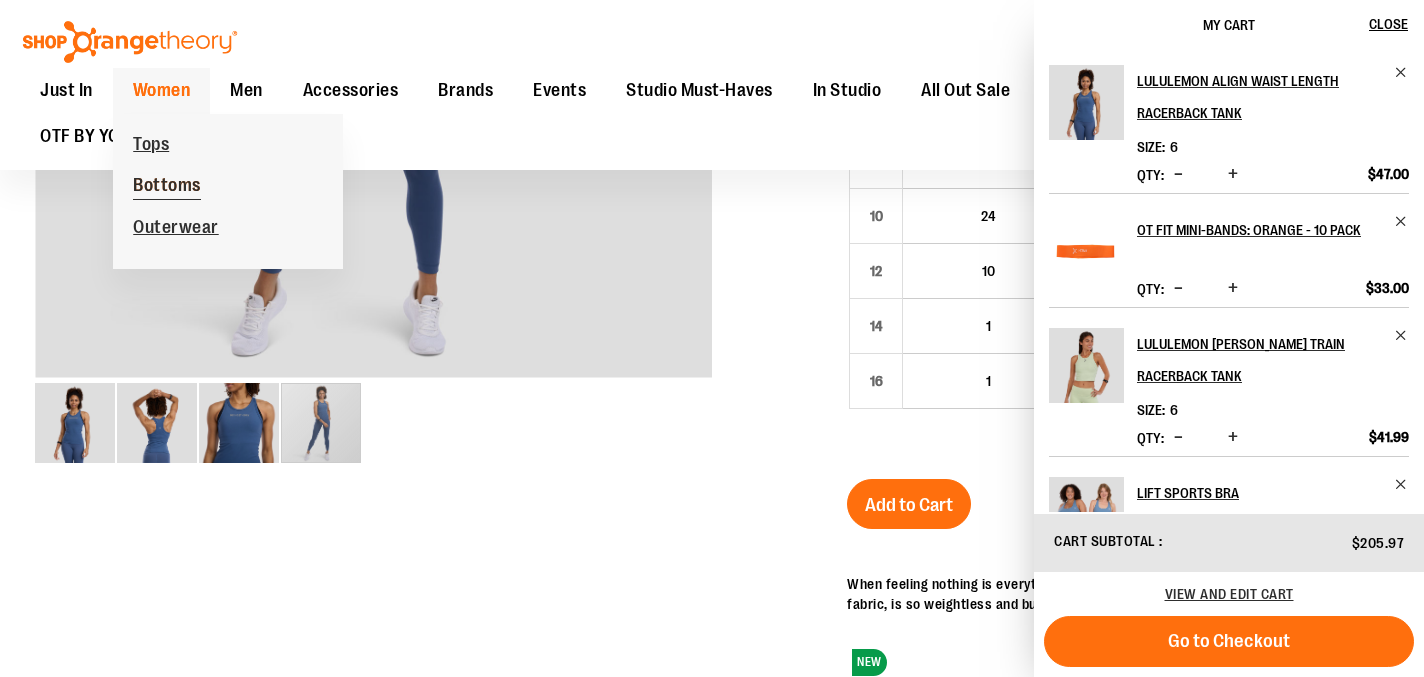 click on "Bottoms" at bounding box center (167, 187) 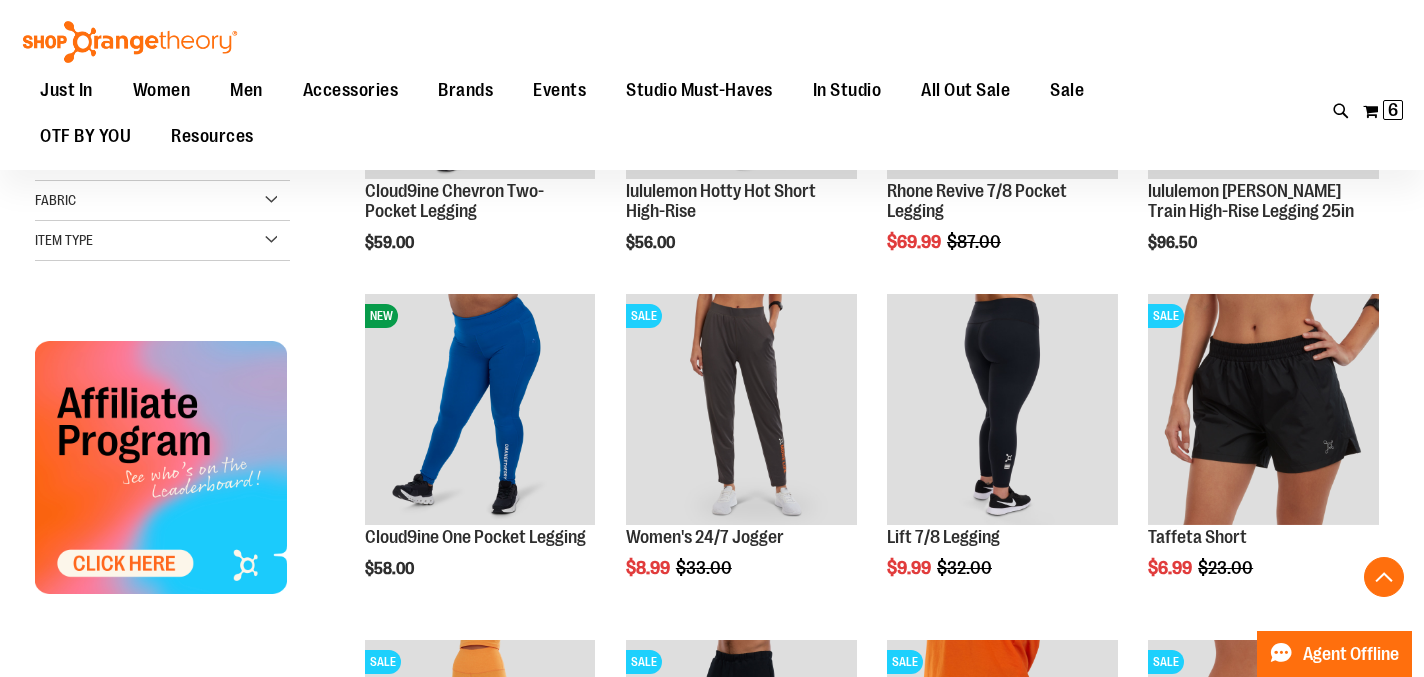 scroll, scrollTop: 451, scrollLeft: 0, axis: vertical 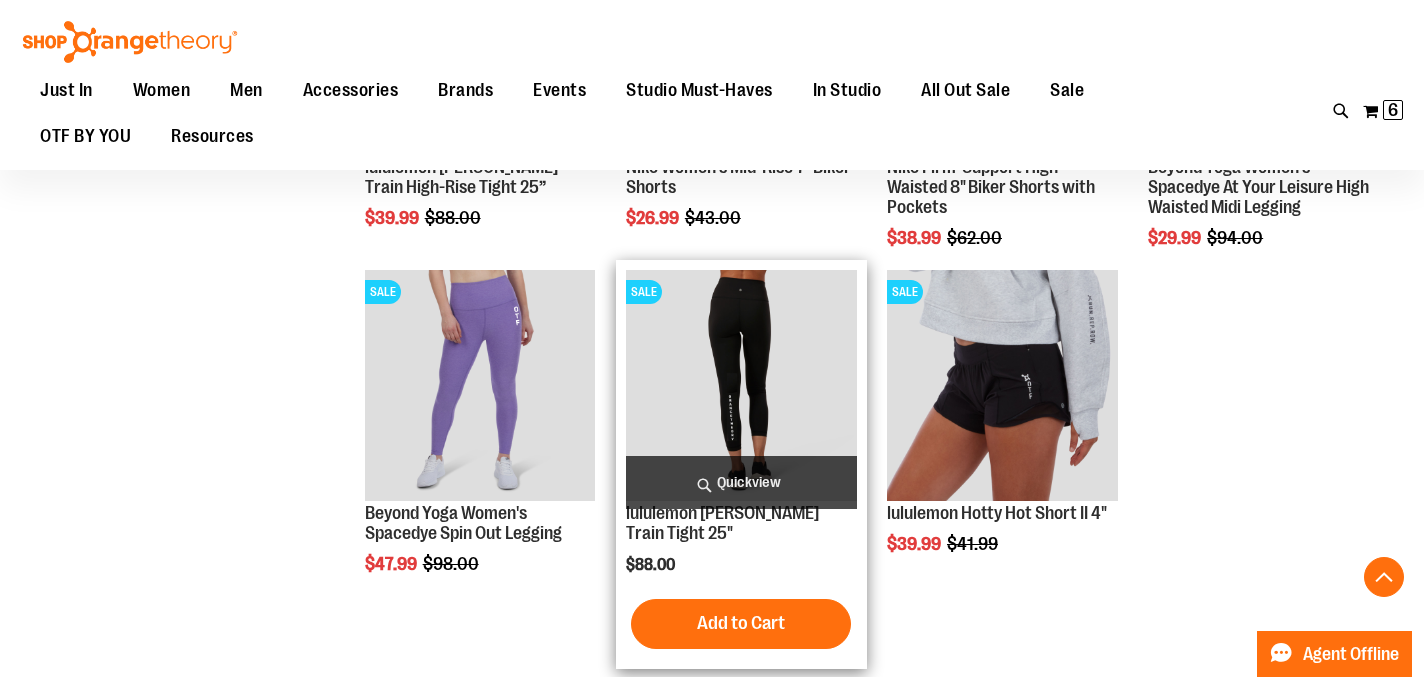 type on "**********" 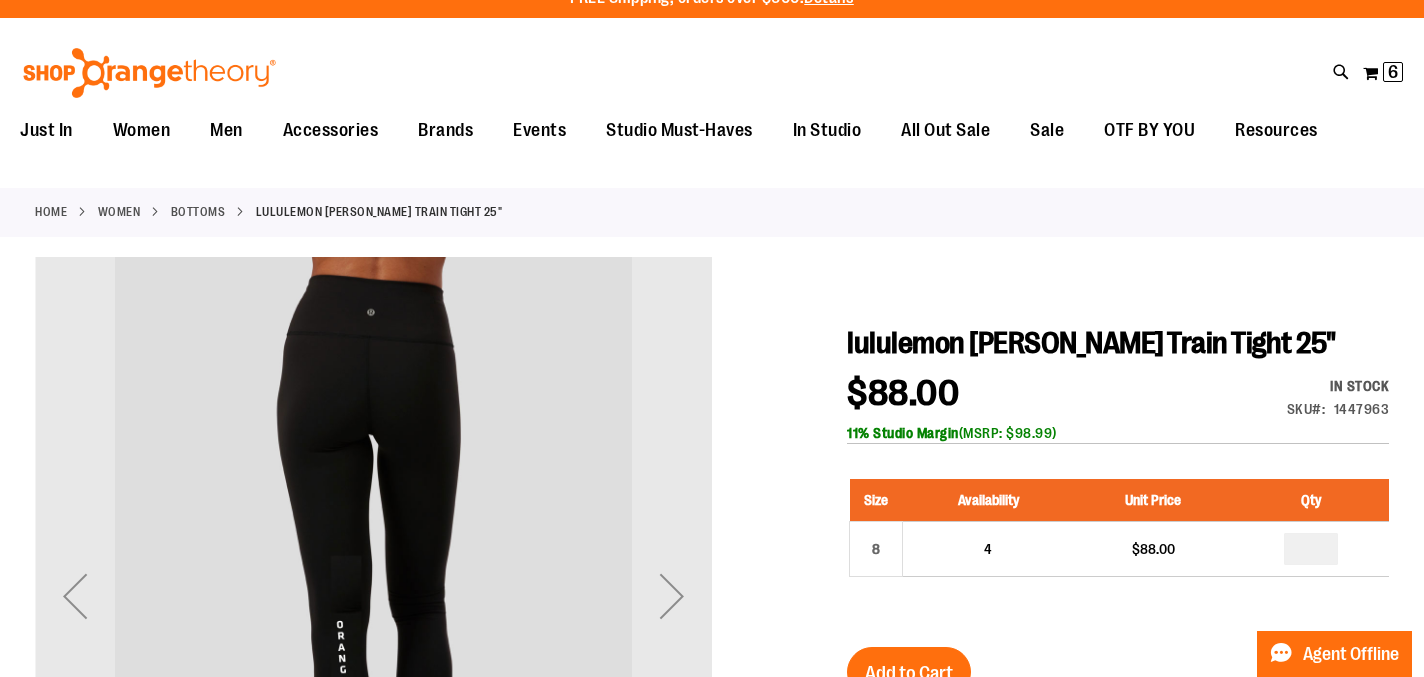 scroll, scrollTop: 0, scrollLeft: 0, axis: both 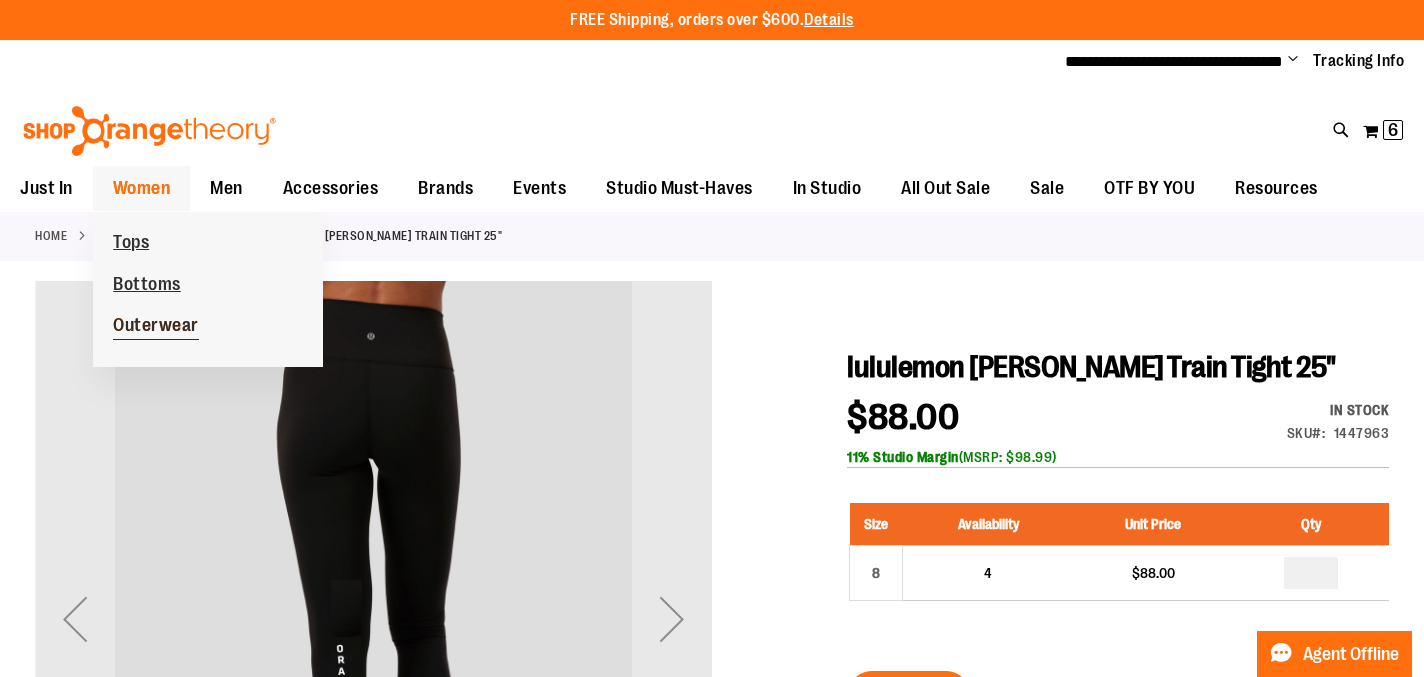 type on "**********" 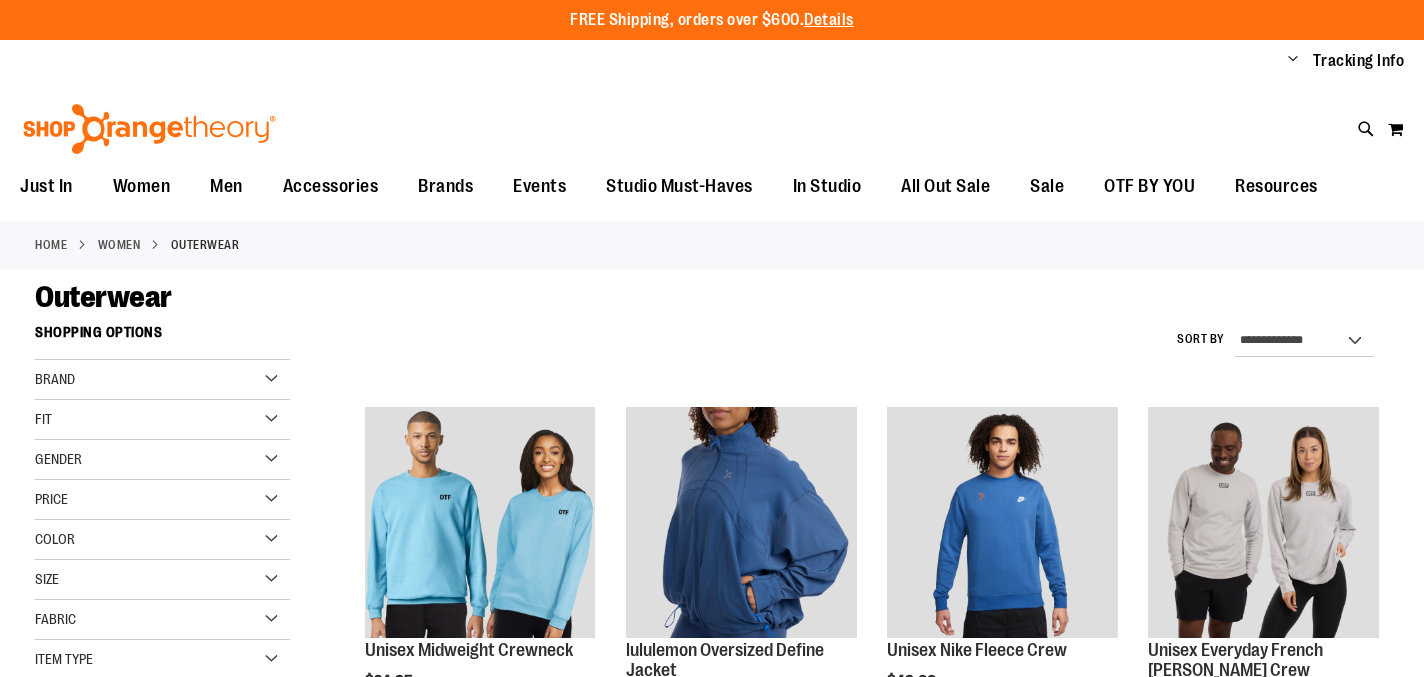 scroll, scrollTop: 0, scrollLeft: 0, axis: both 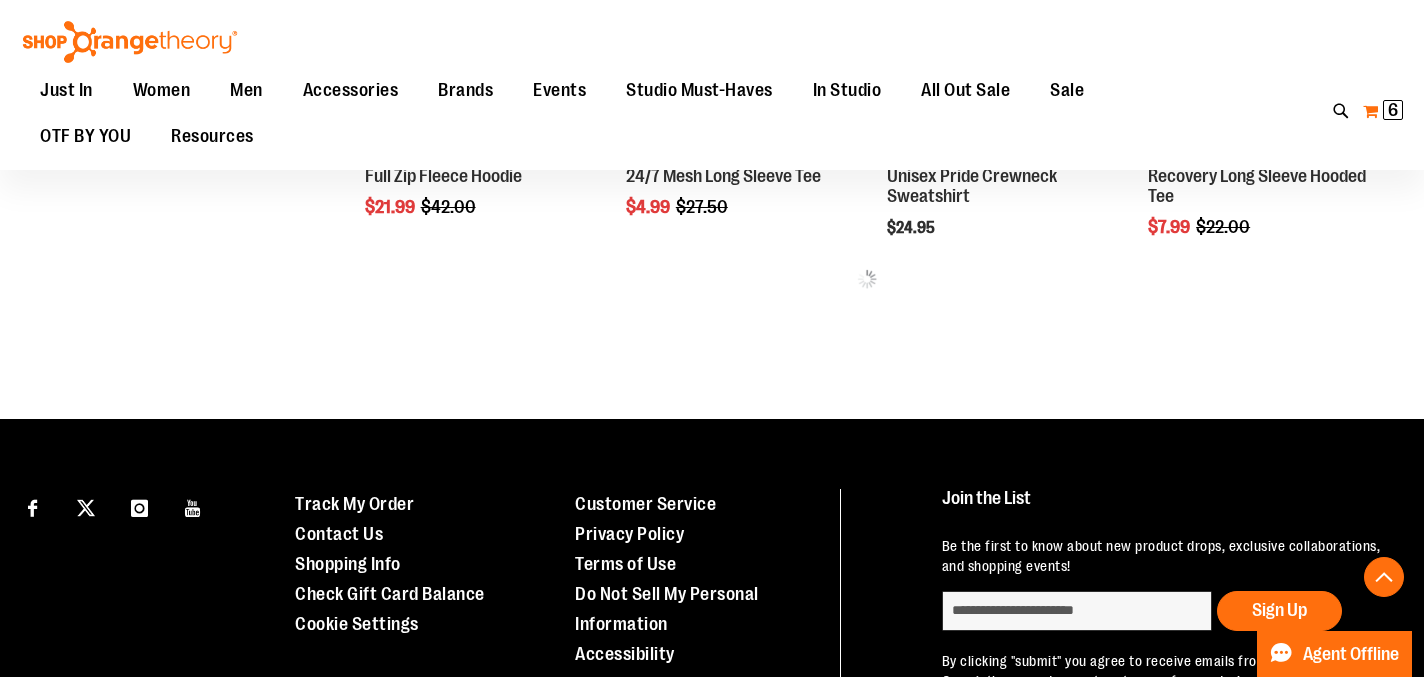 type on "**********" 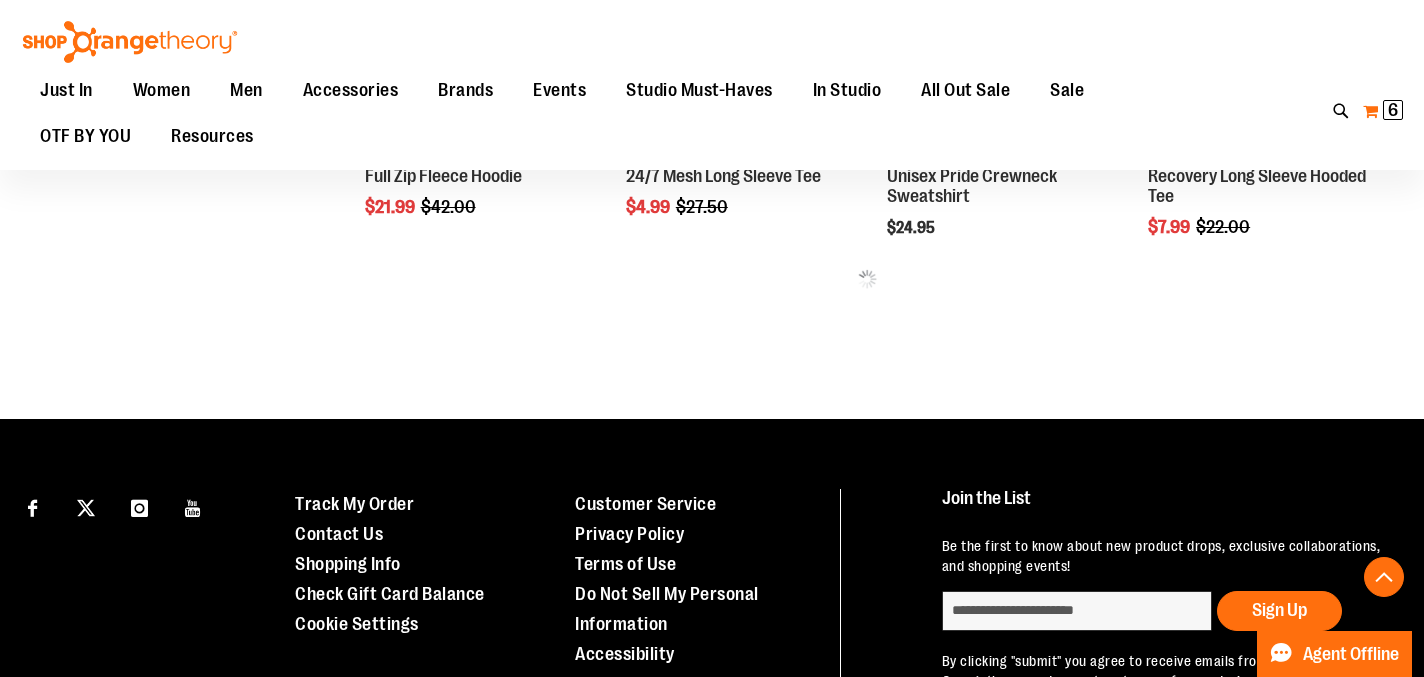 click on "6" at bounding box center (1393, 110) 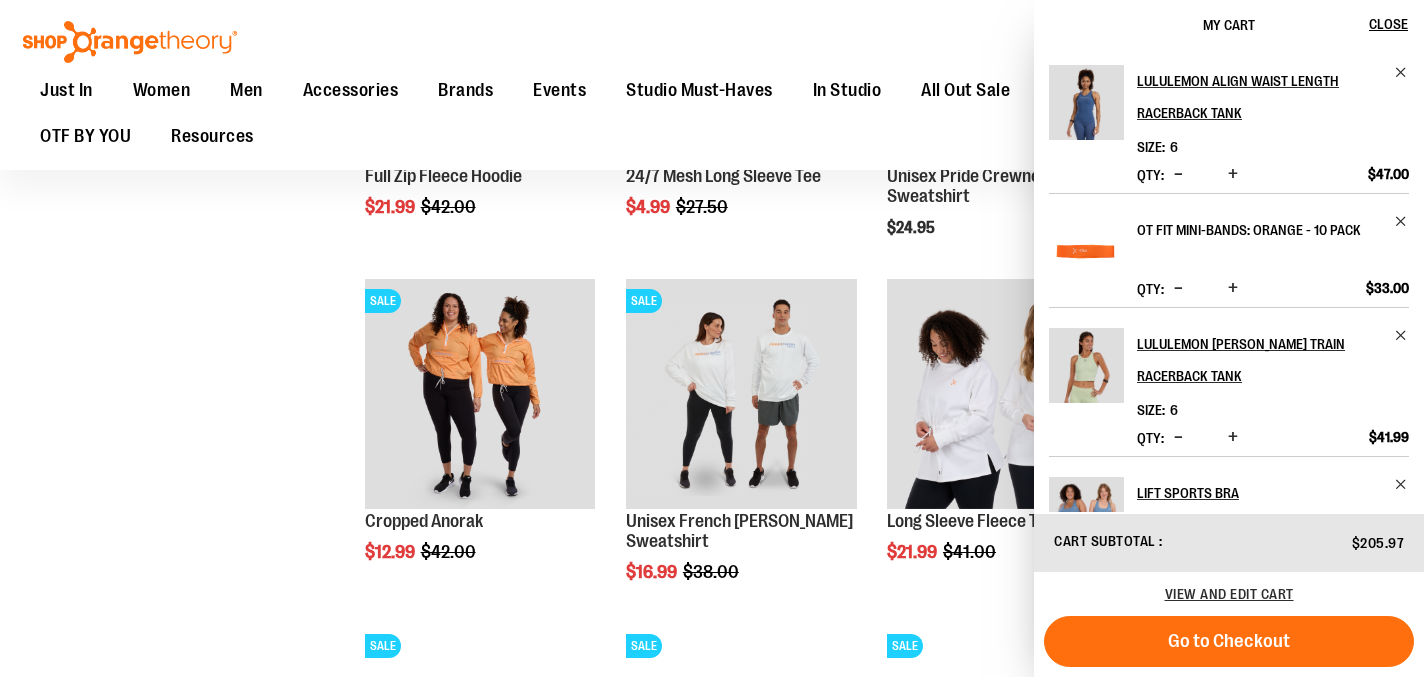 scroll, scrollTop: 31, scrollLeft: 0, axis: vertical 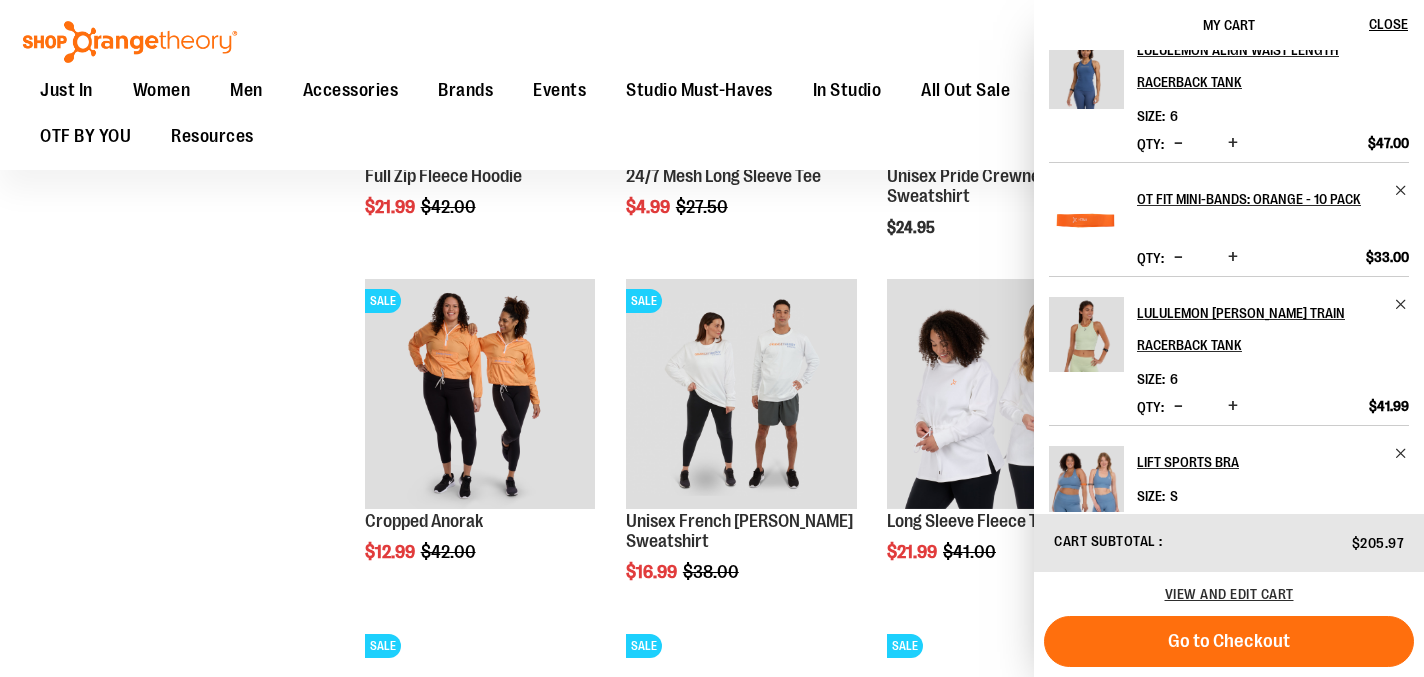 click at bounding box center [1178, 406] 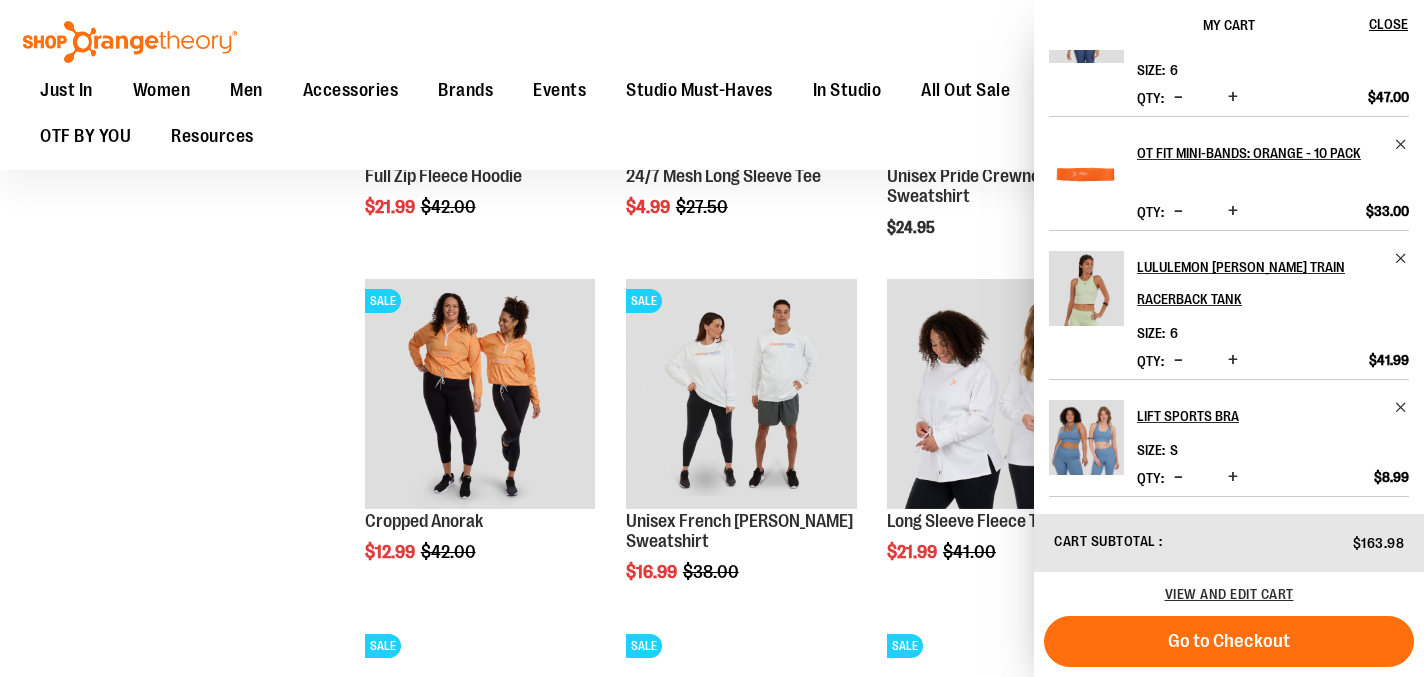 scroll, scrollTop: 0, scrollLeft: 0, axis: both 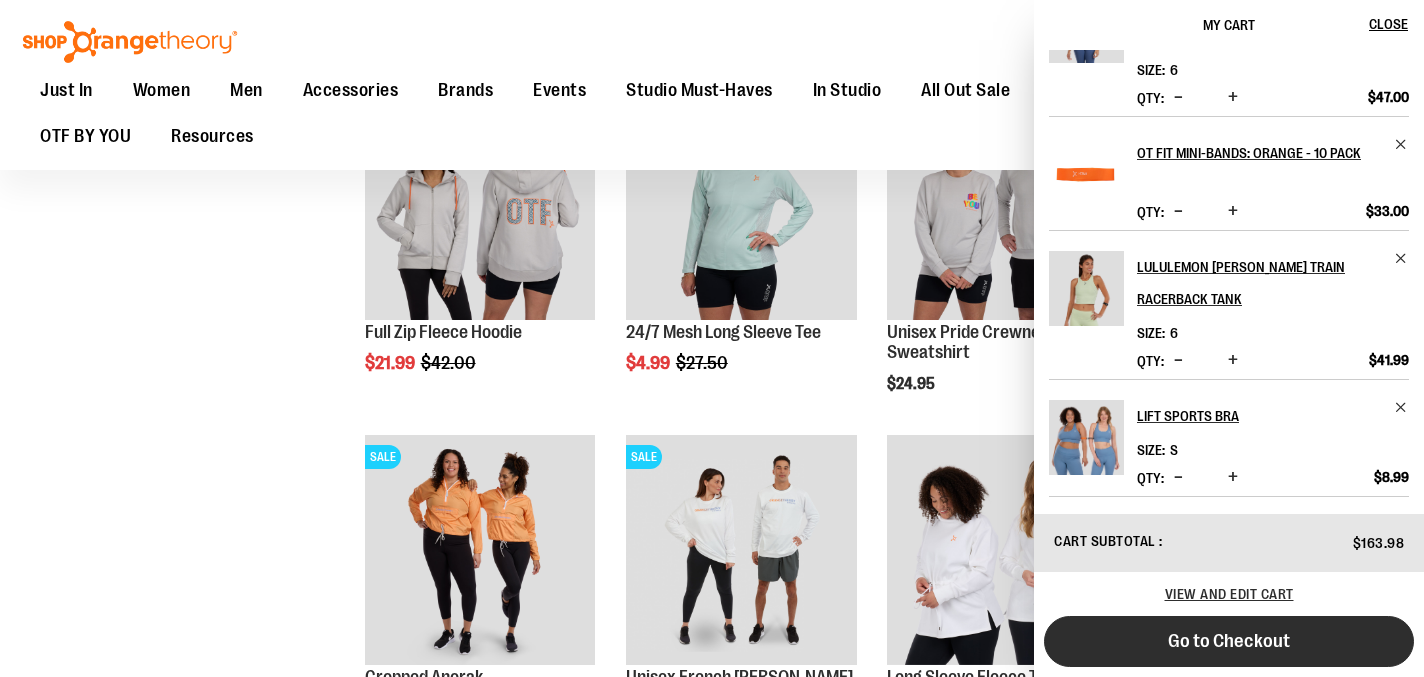 click on "Go to Checkout" at bounding box center (1229, 641) 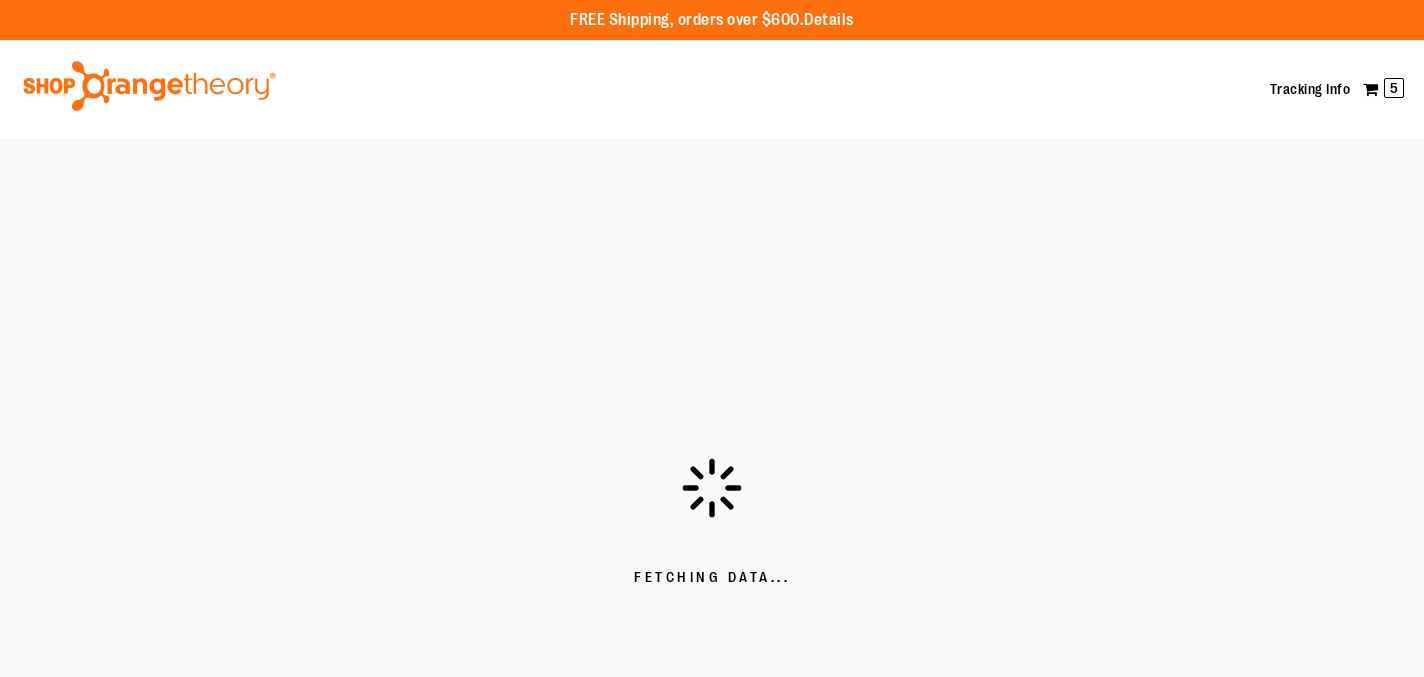 scroll, scrollTop: 0, scrollLeft: 0, axis: both 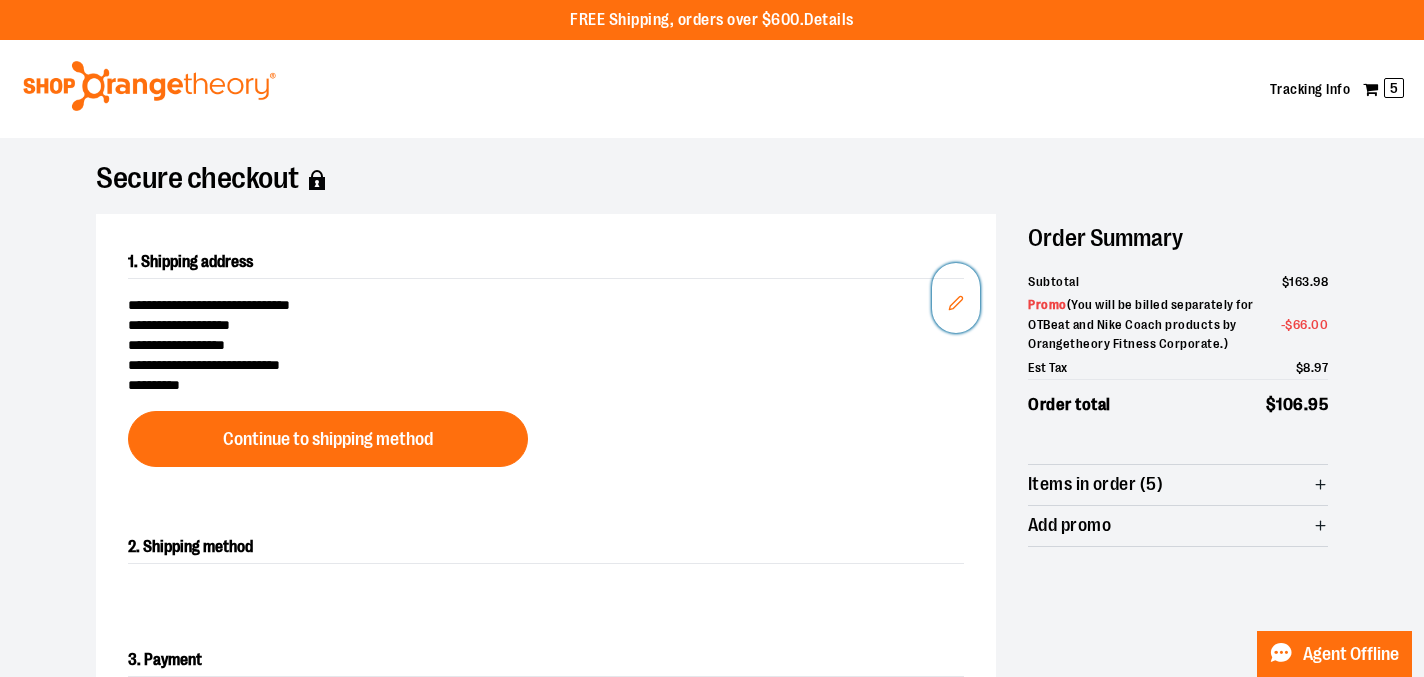 click on "Edit" at bounding box center [956, 298] 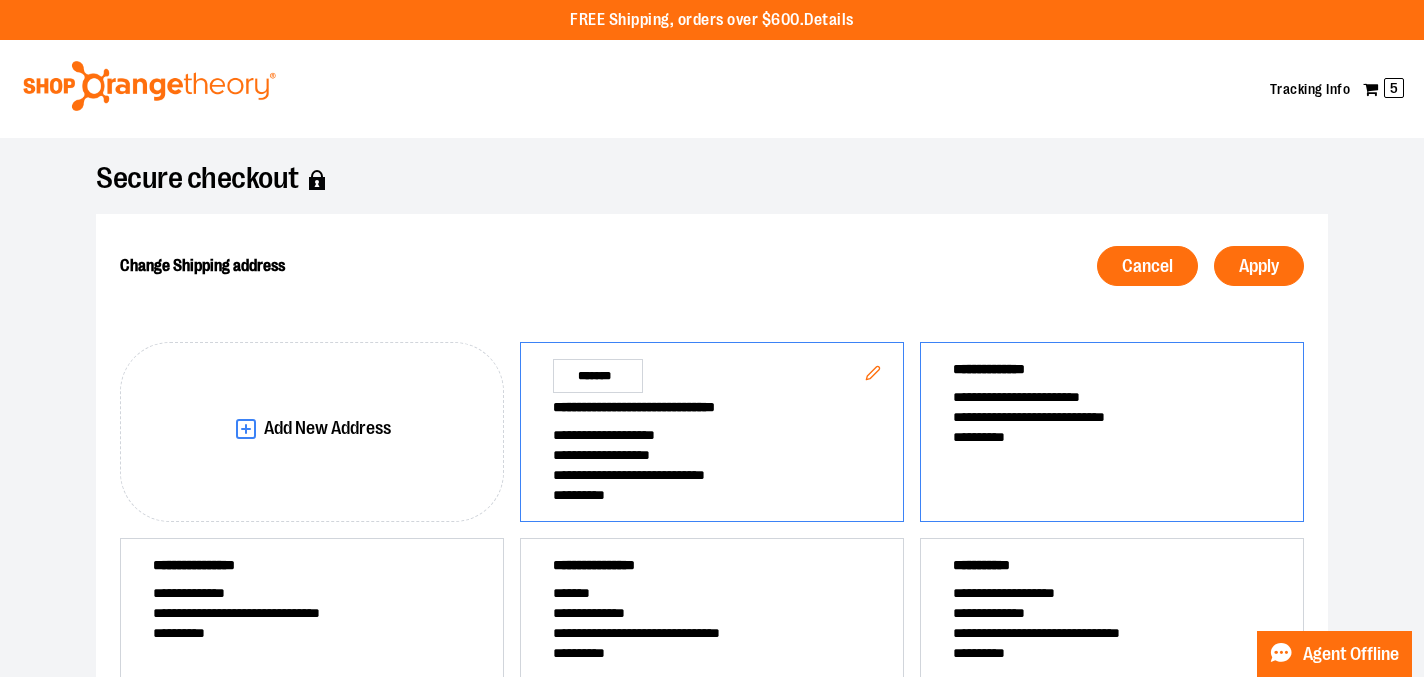 click on "**********" at bounding box center [1112, 432] 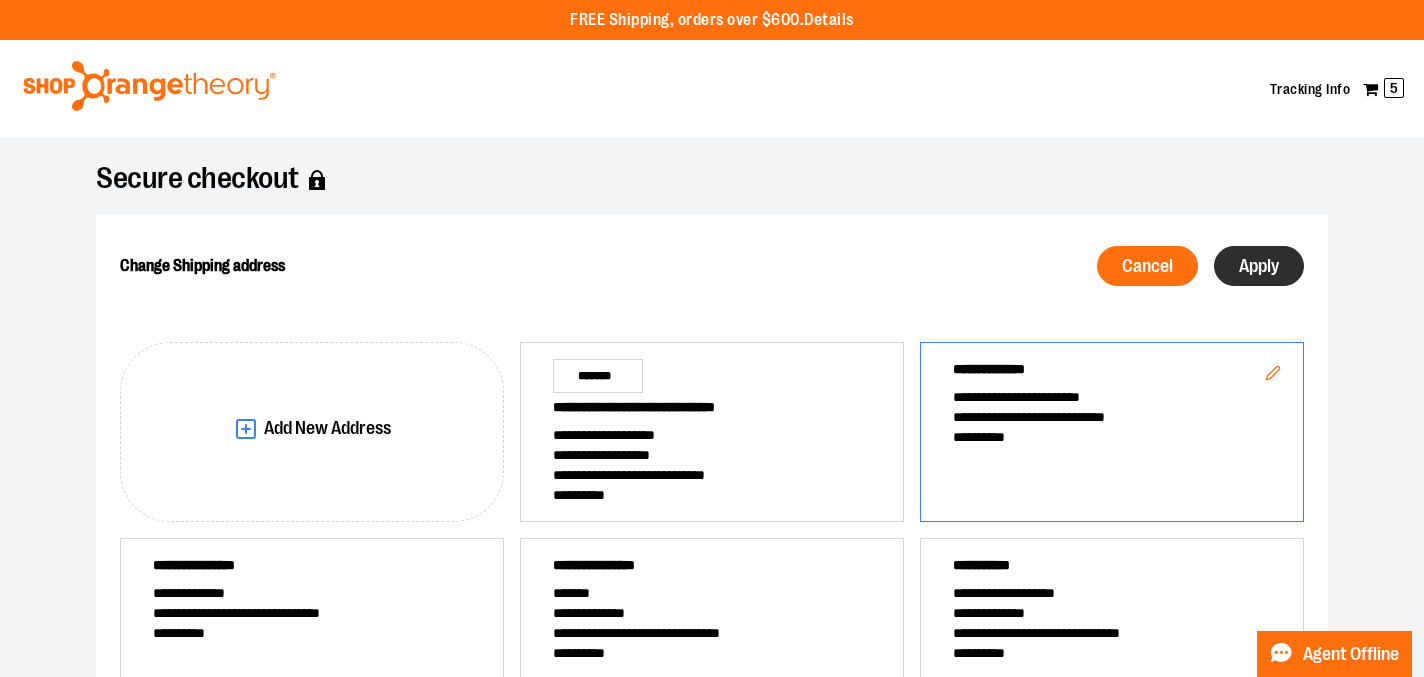 click on "Apply" at bounding box center (1259, 266) 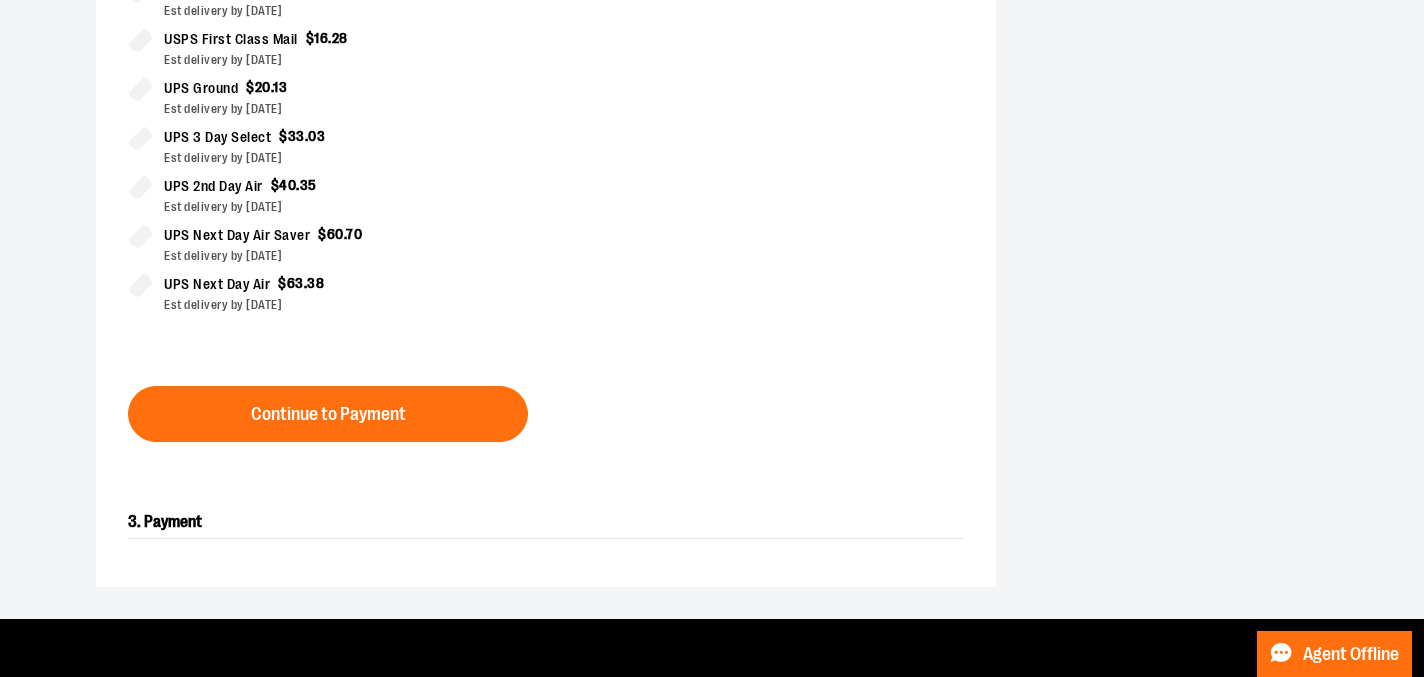 scroll, scrollTop: 620, scrollLeft: 0, axis: vertical 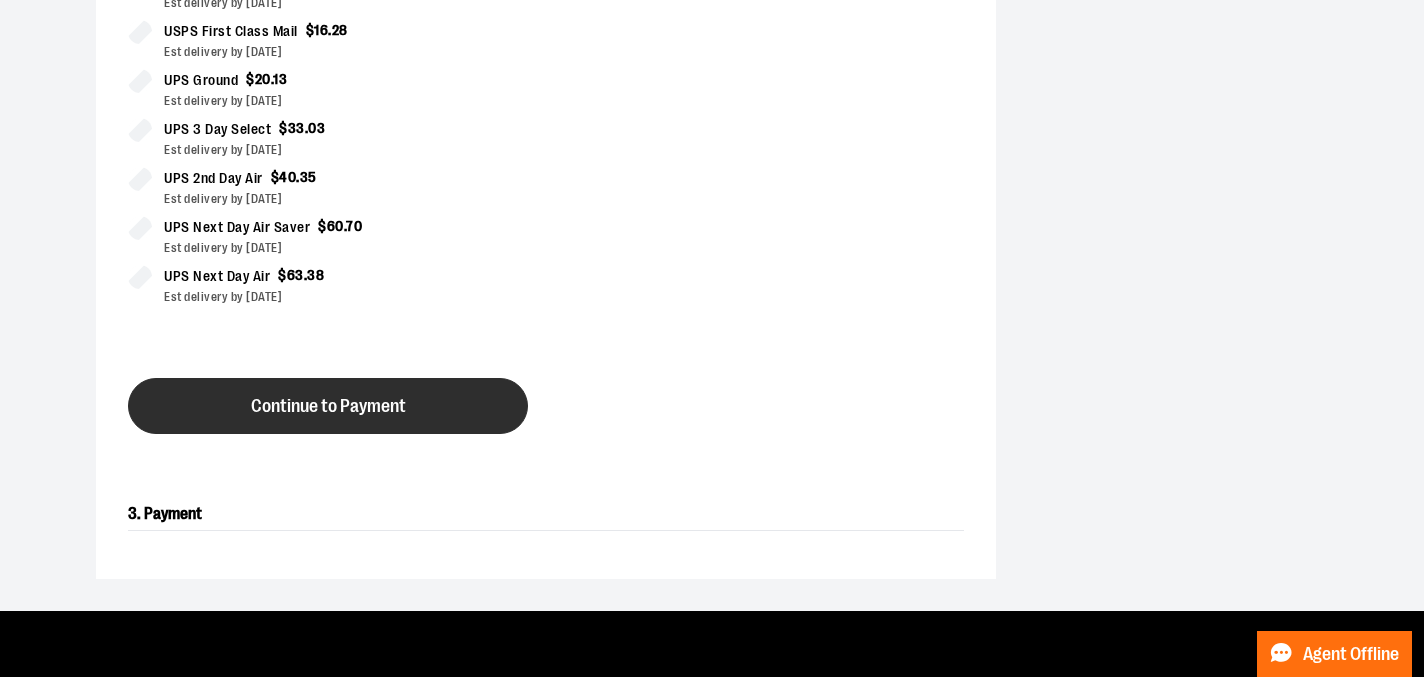 click on "Continue to Payment" at bounding box center (328, 406) 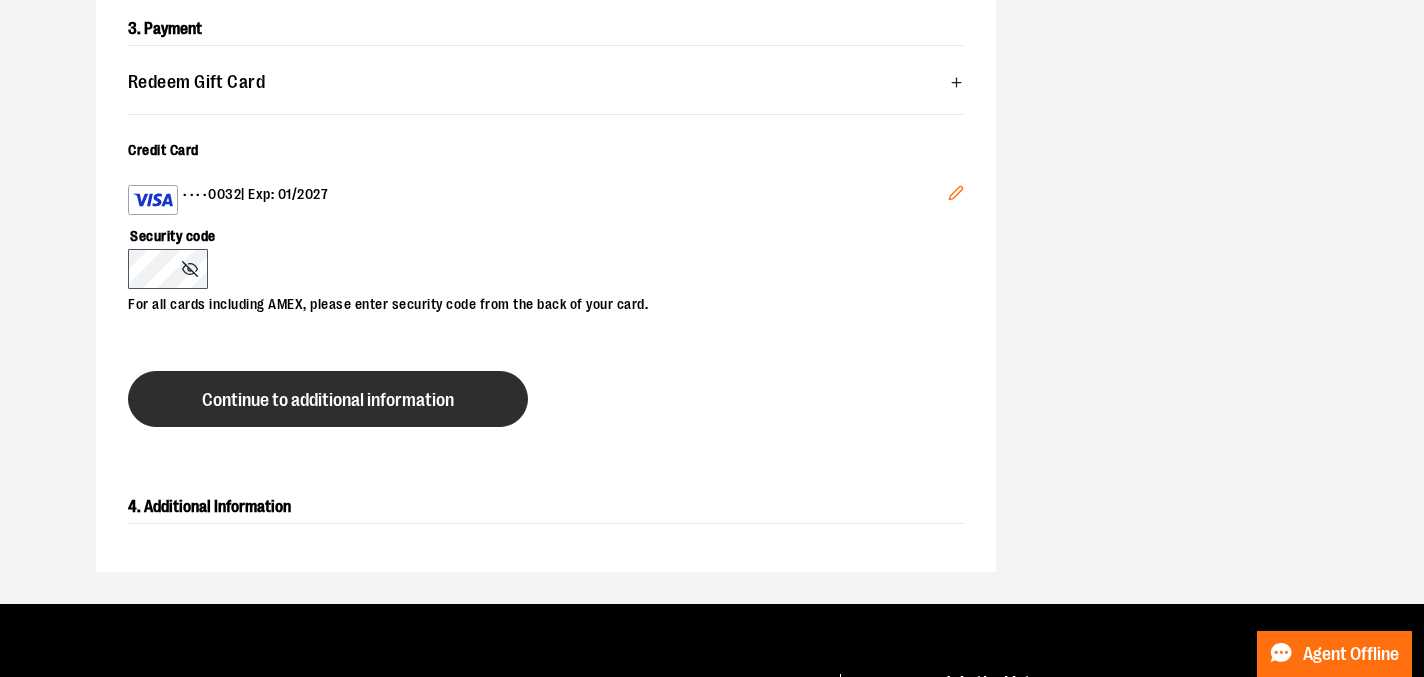 click on "Continue to additional information" at bounding box center [328, 400] 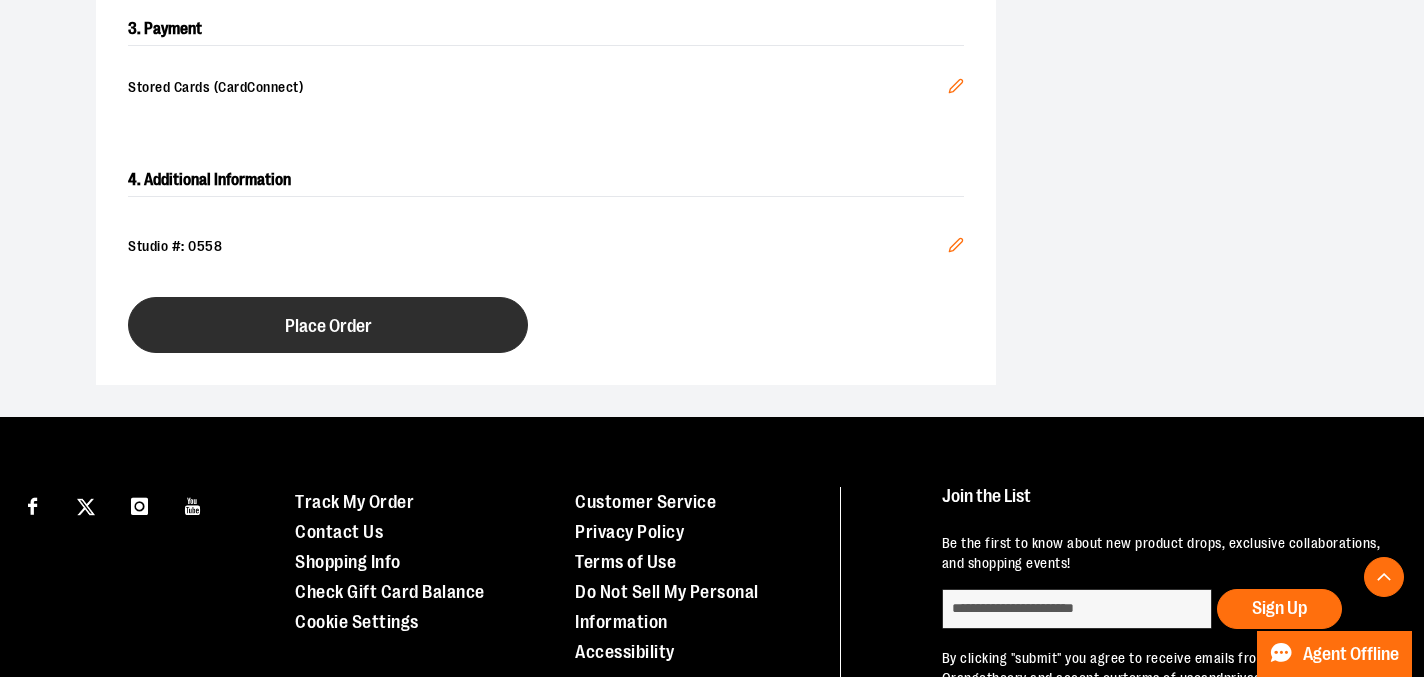 click on "Place Order" at bounding box center [328, 325] 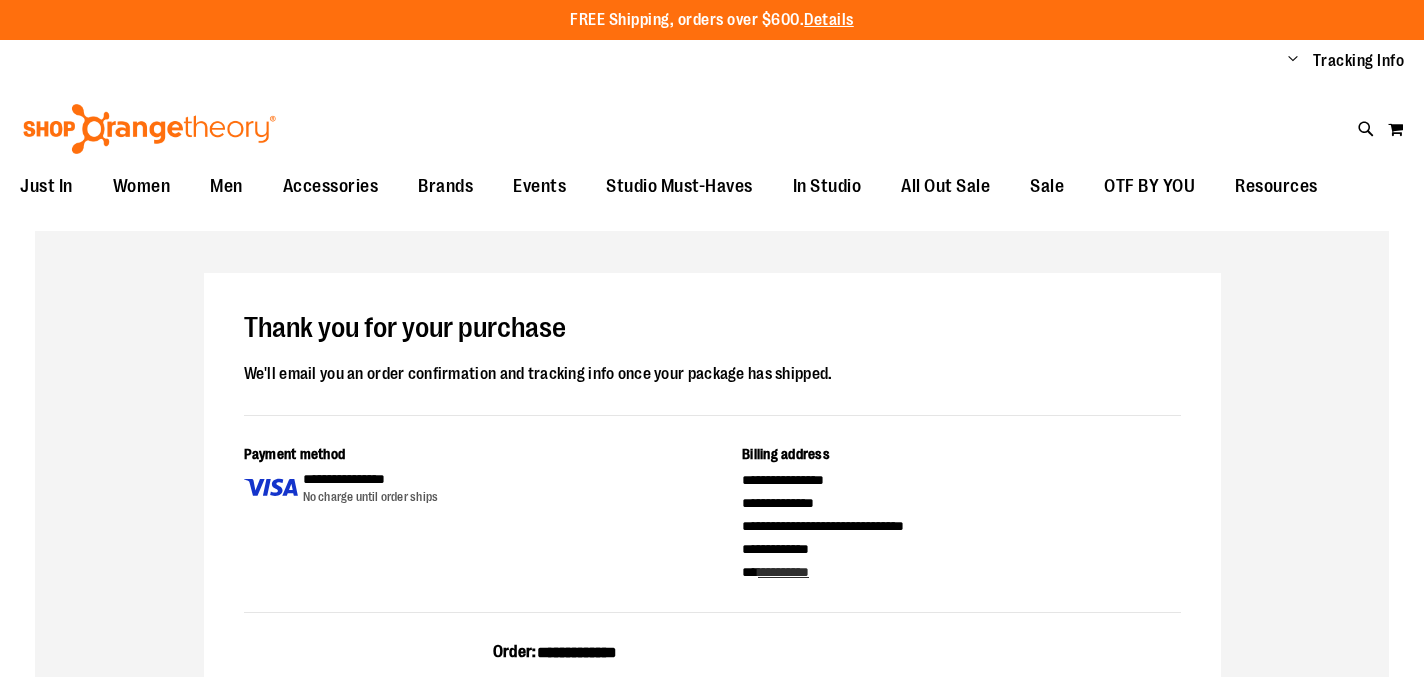 scroll, scrollTop: 0, scrollLeft: 0, axis: both 